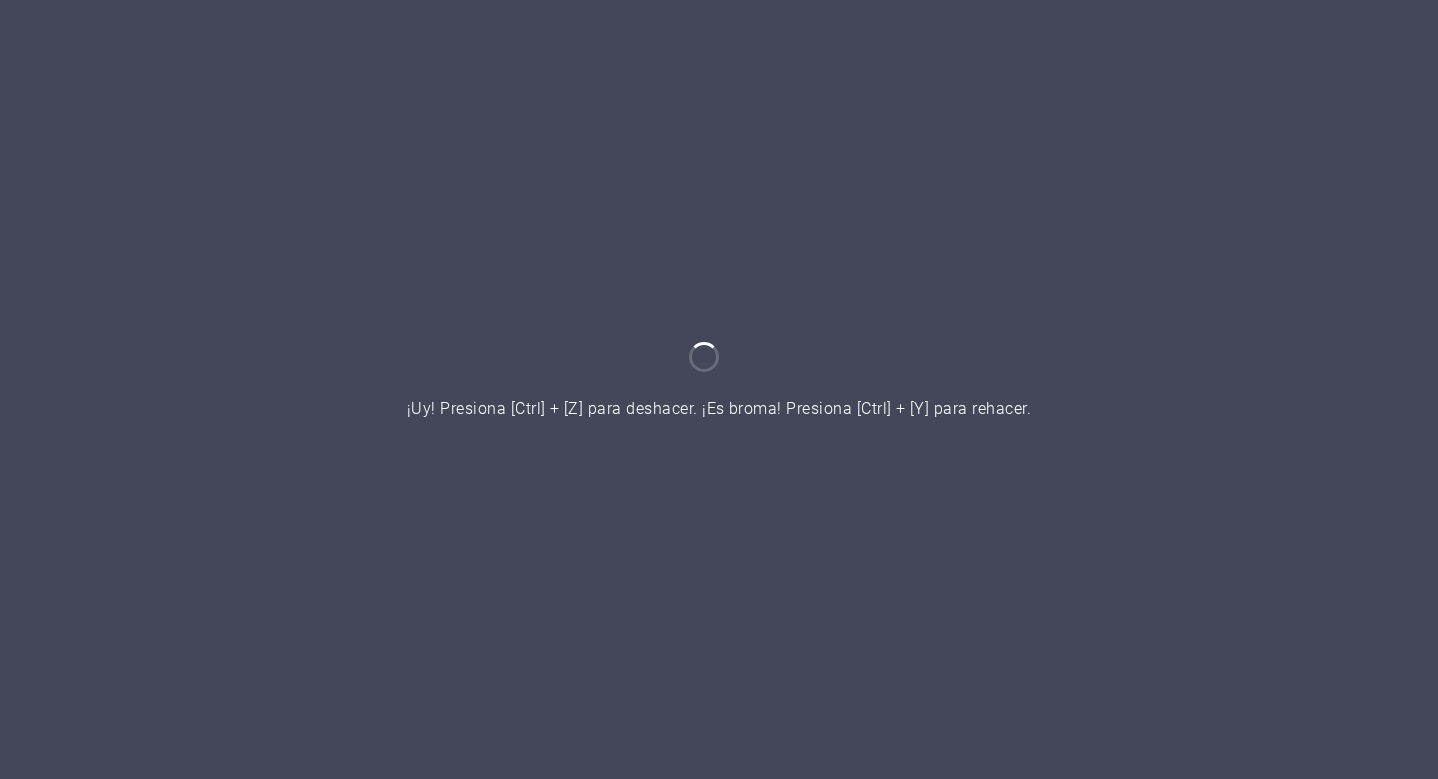 scroll, scrollTop: 0, scrollLeft: 0, axis: both 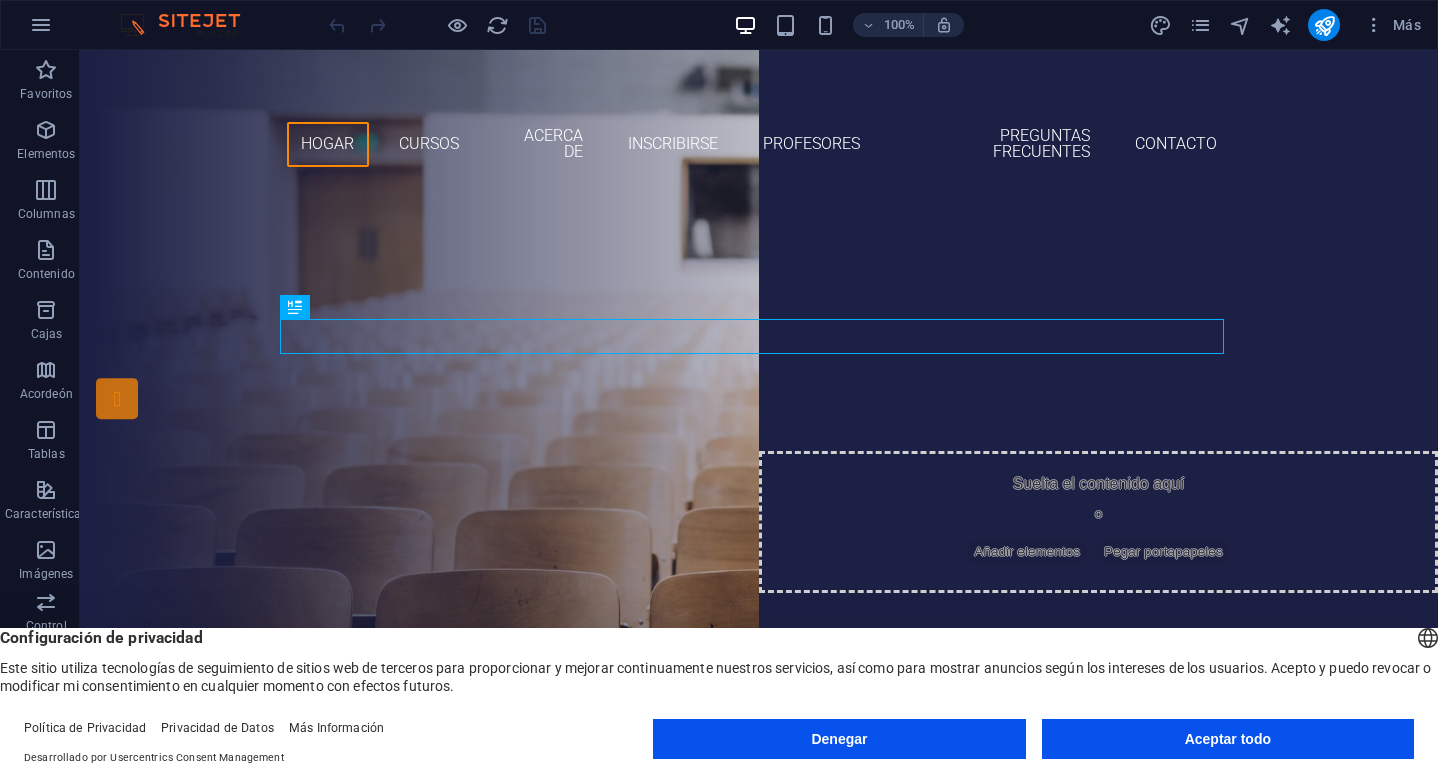 click on "Aceptar todo" at bounding box center [1228, 739] 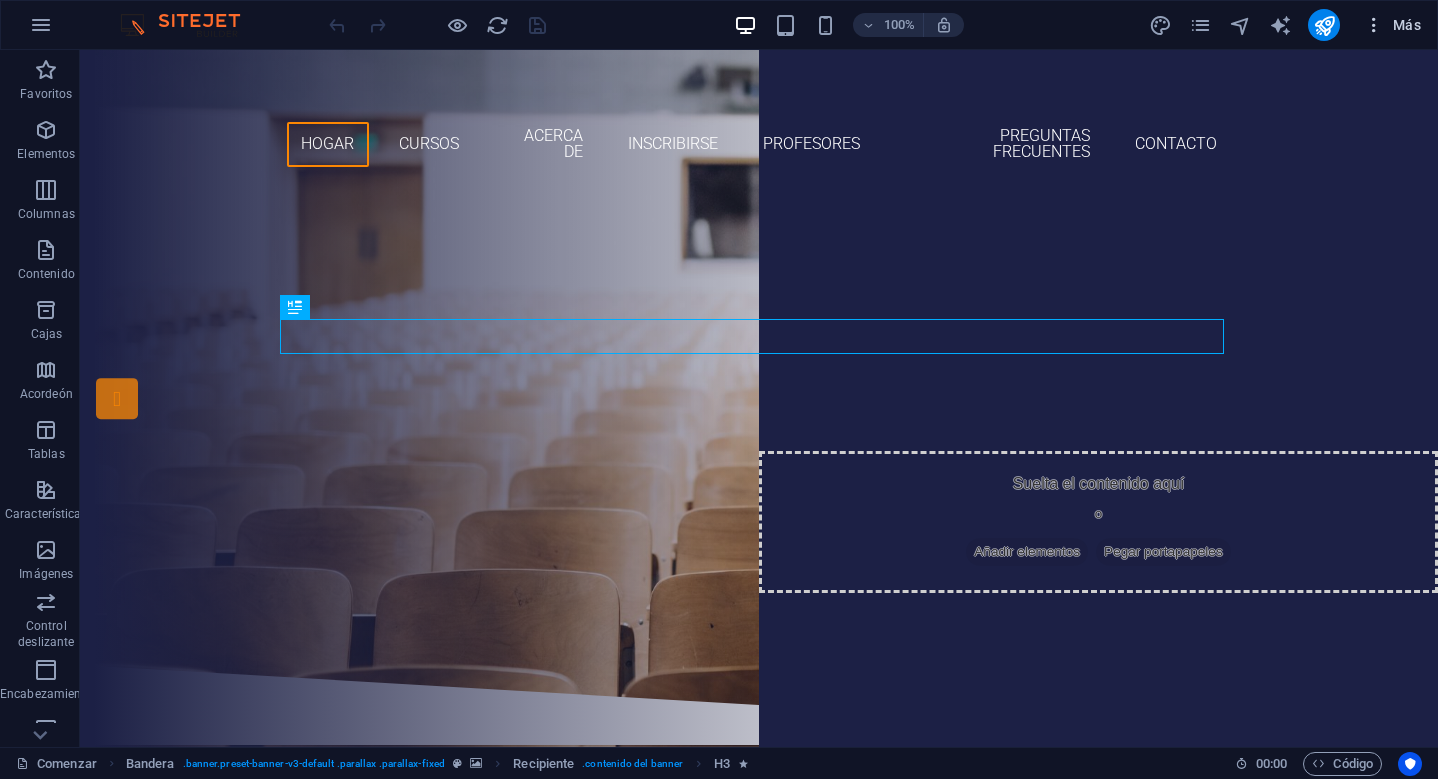 click at bounding box center [1374, 25] 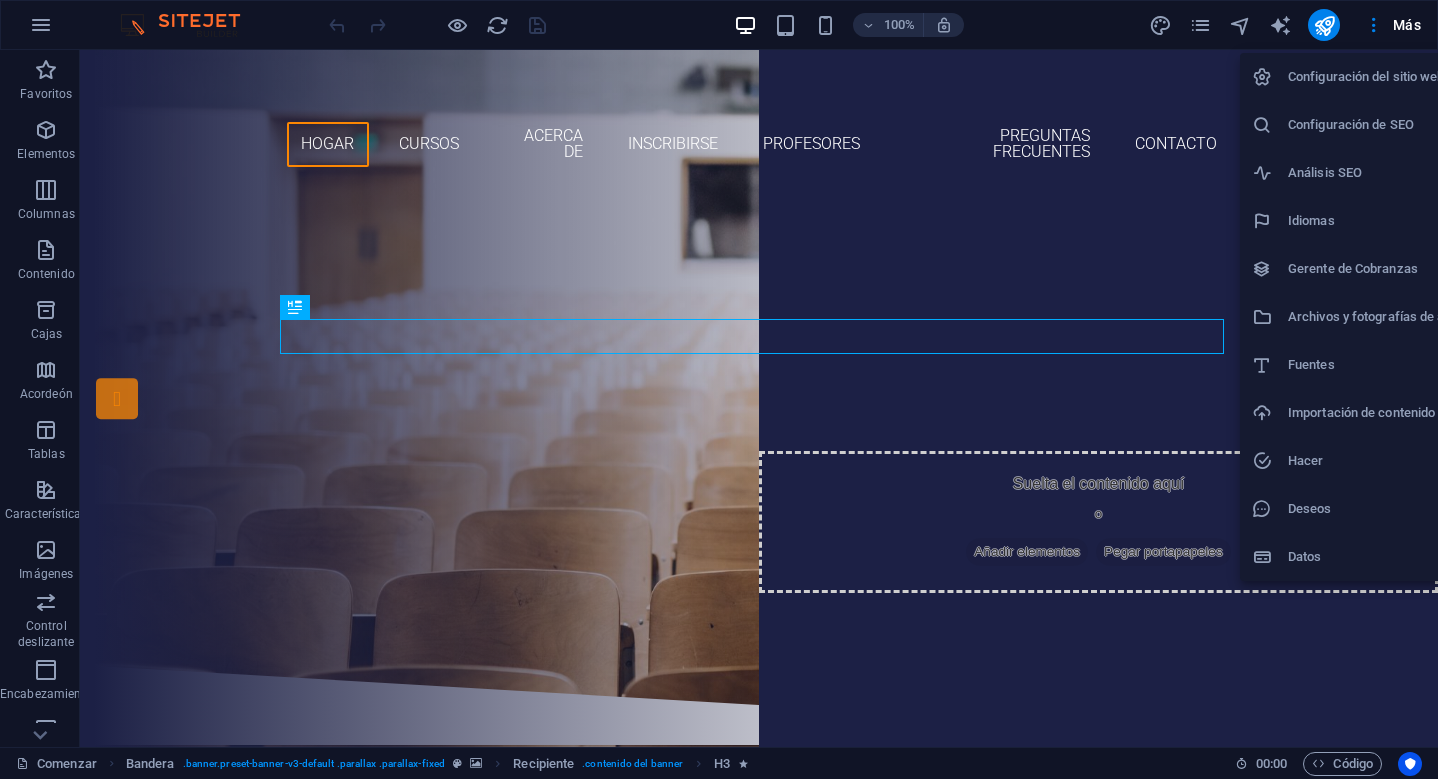 click at bounding box center [719, 389] 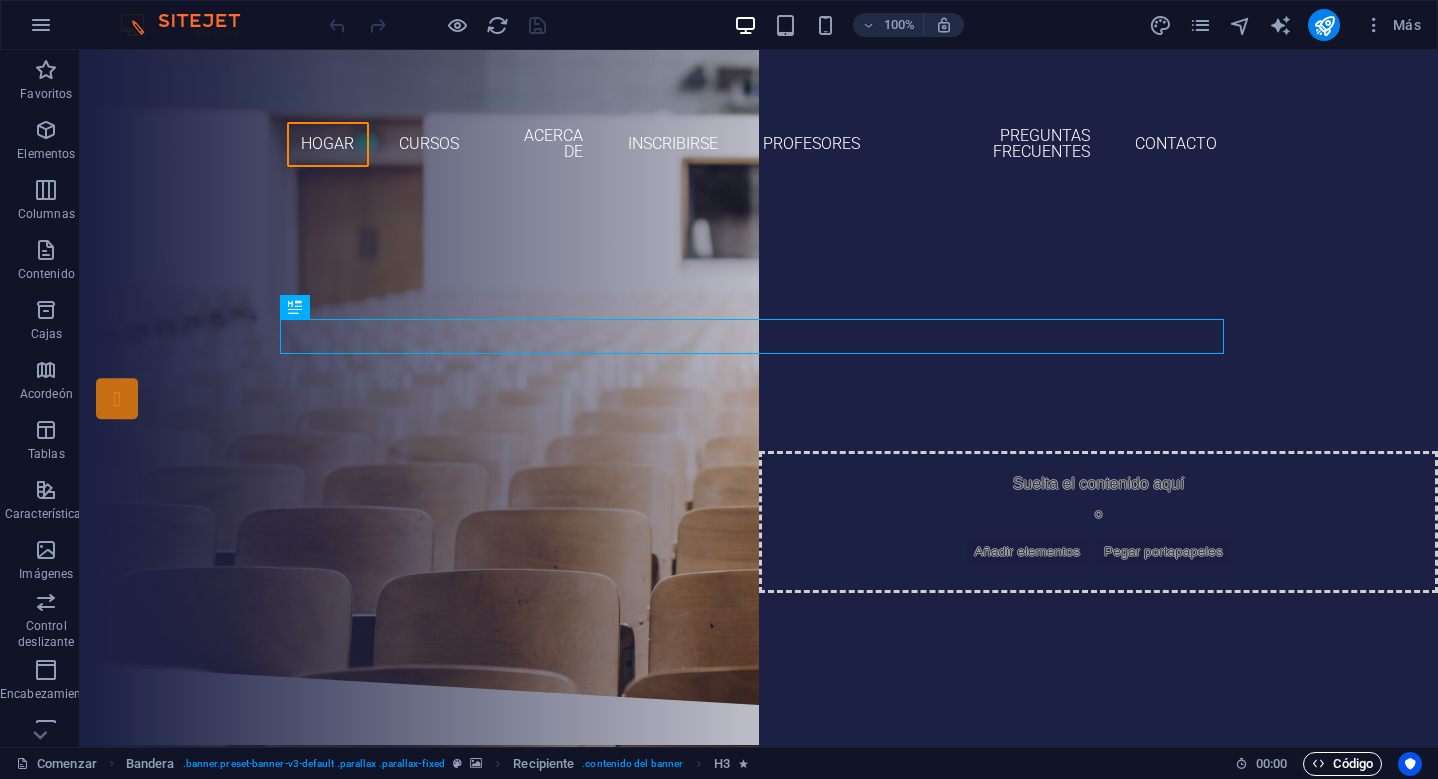 click on "Código" at bounding box center [1353, 763] 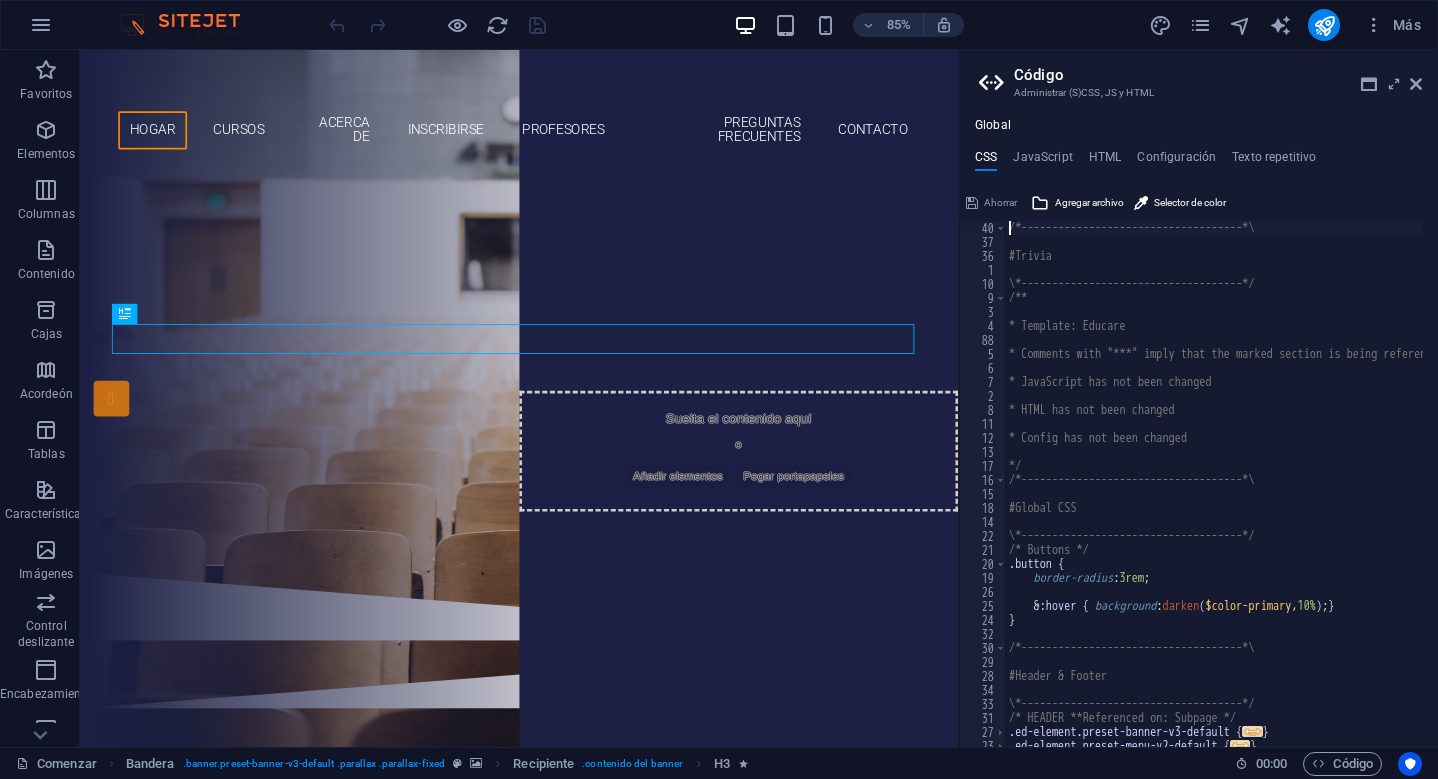 scroll, scrollTop: 0, scrollLeft: 0, axis: both 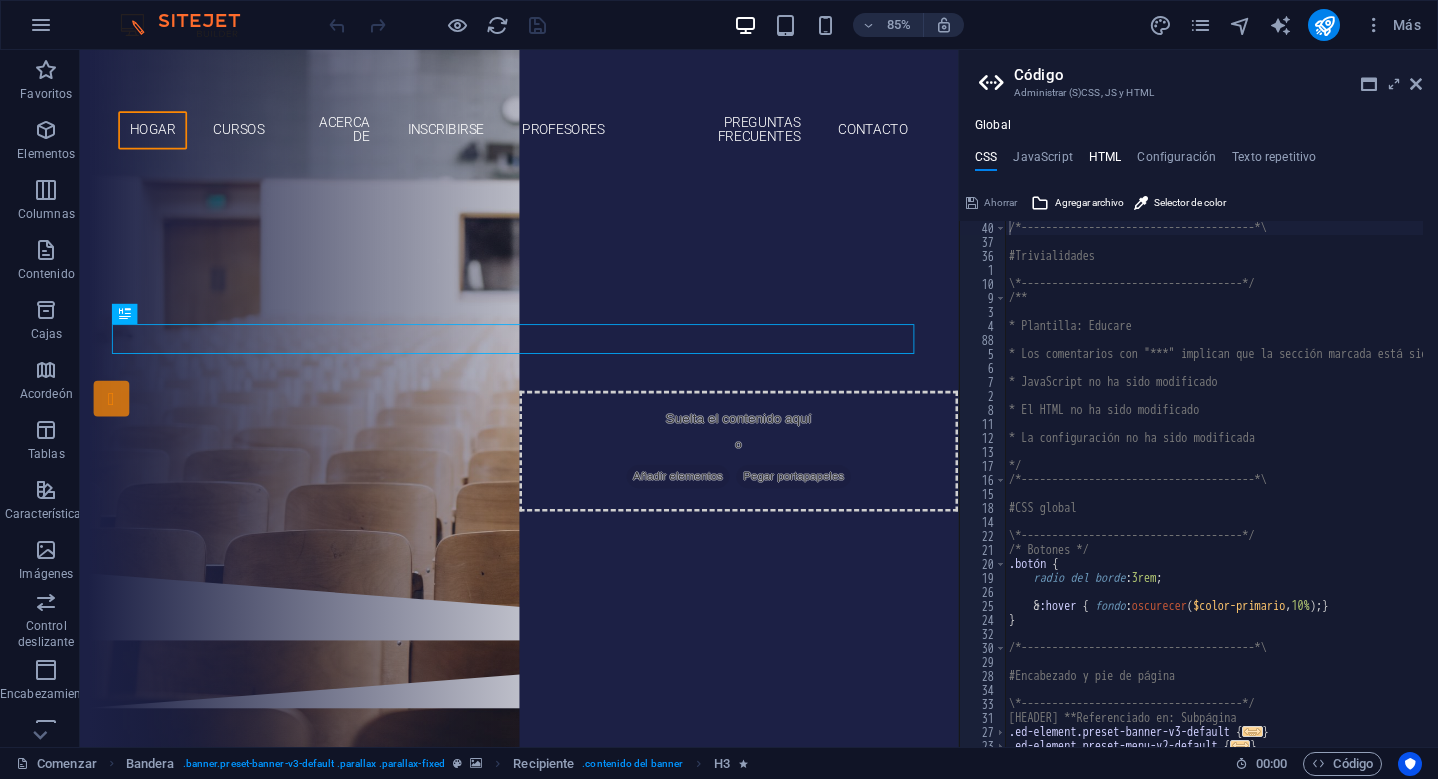 click on "HTML" at bounding box center [1105, 157] 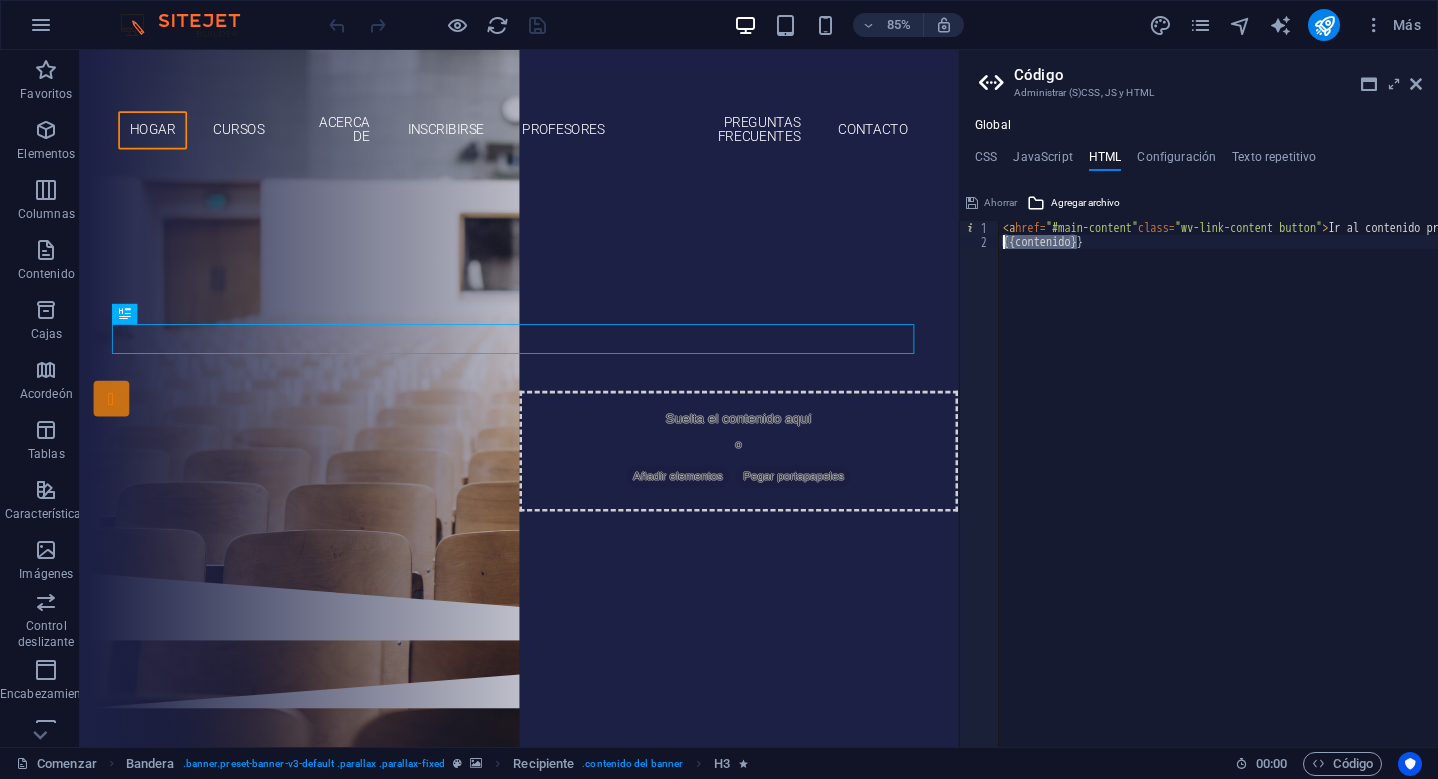 drag, startPoint x: 1093, startPoint y: 243, endPoint x: 996, endPoint y: 237, distance: 97.18539 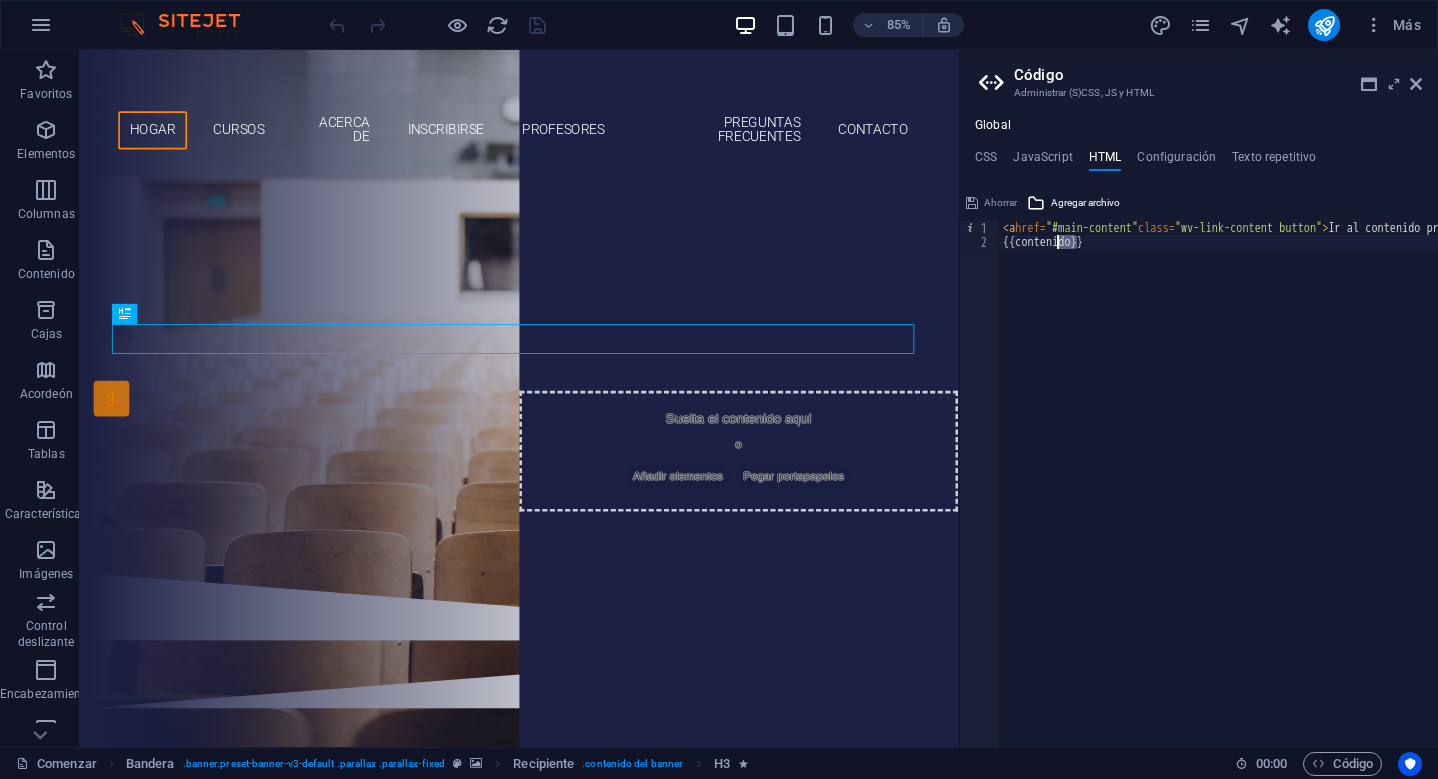 drag, startPoint x: 1102, startPoint y: 250, endPoint x: 1054, endPoint y: 247, distance: 48.09366 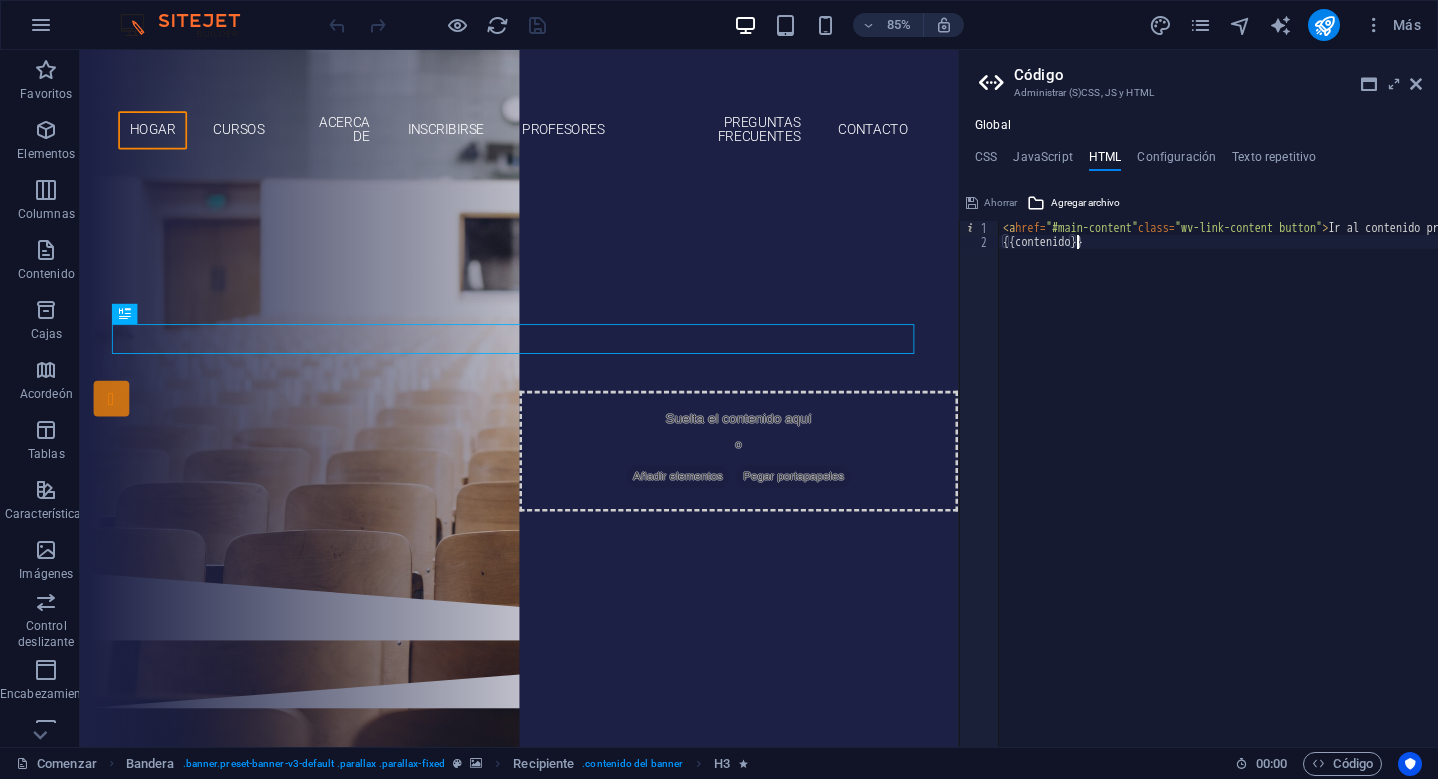 click on "<  a  href  =  "#main-content"  class  =  "wv-link-content button"  >  Ir al contenido principal  </  a  >     {{contenido}}" at bounding box center [1269, 490] 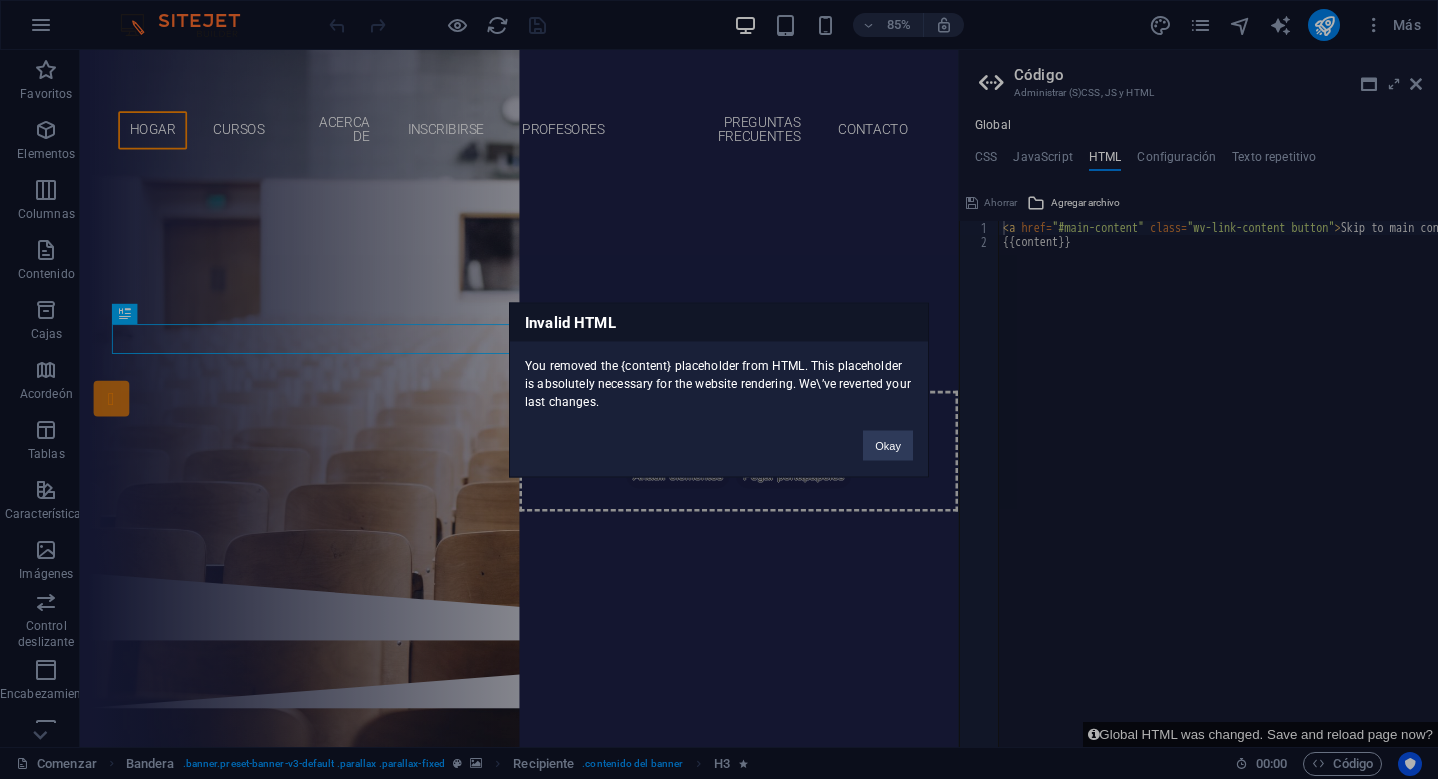type 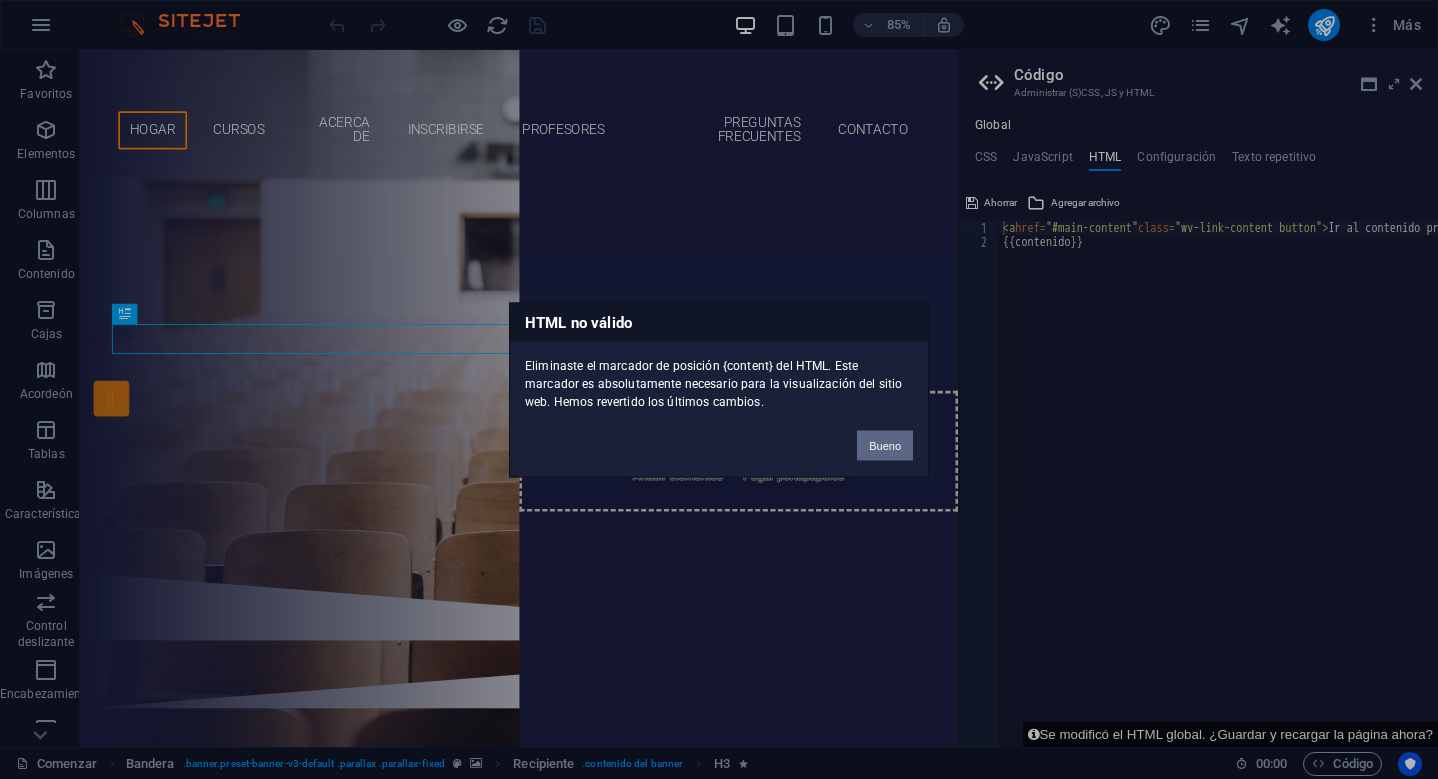 click on "Bueno" at bounding box center [885, 445] 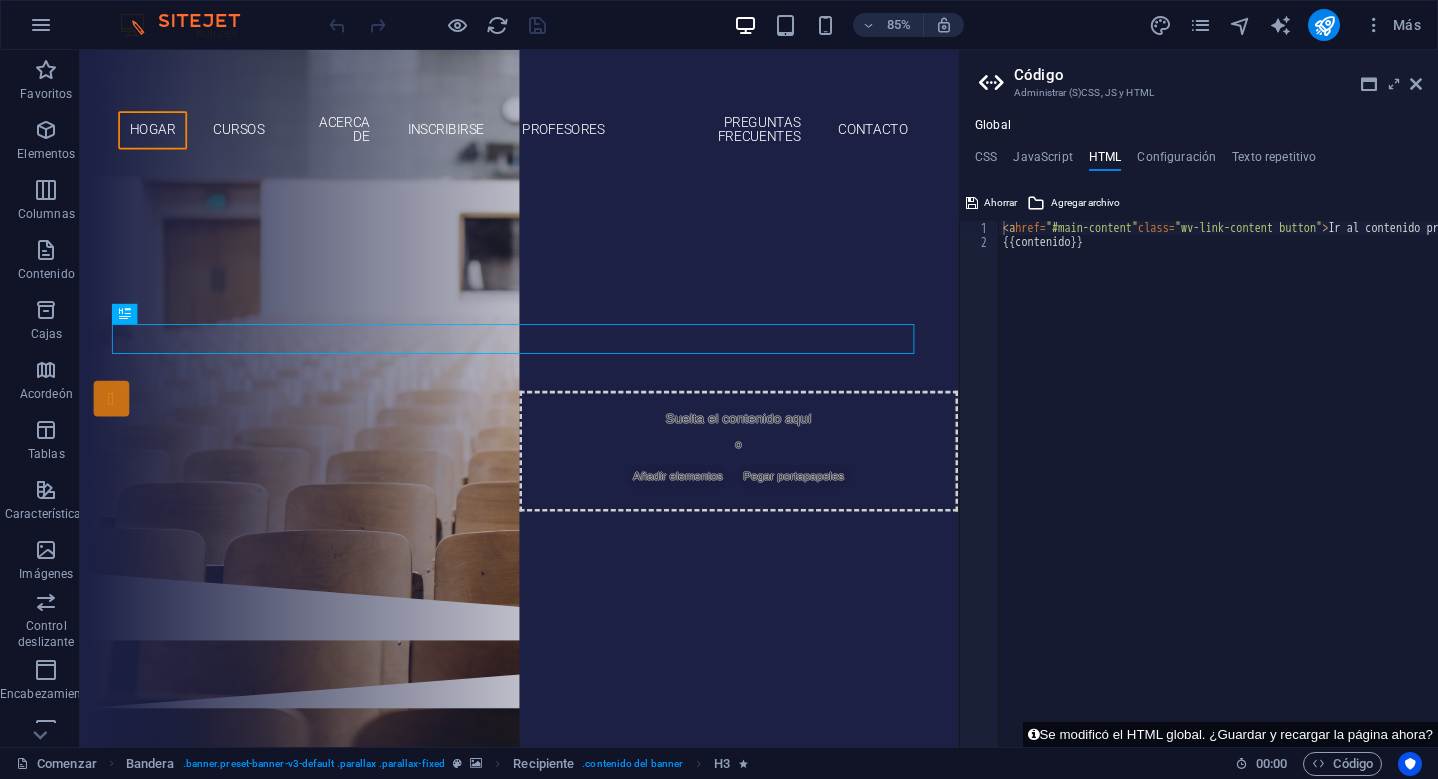 click on "<  a  href  =  "#main-content"  class  =  "wv-link-content button"  >  Ir al contenido principal  </  a  >     {{contenido}}" at bounding box center (1269, 490) 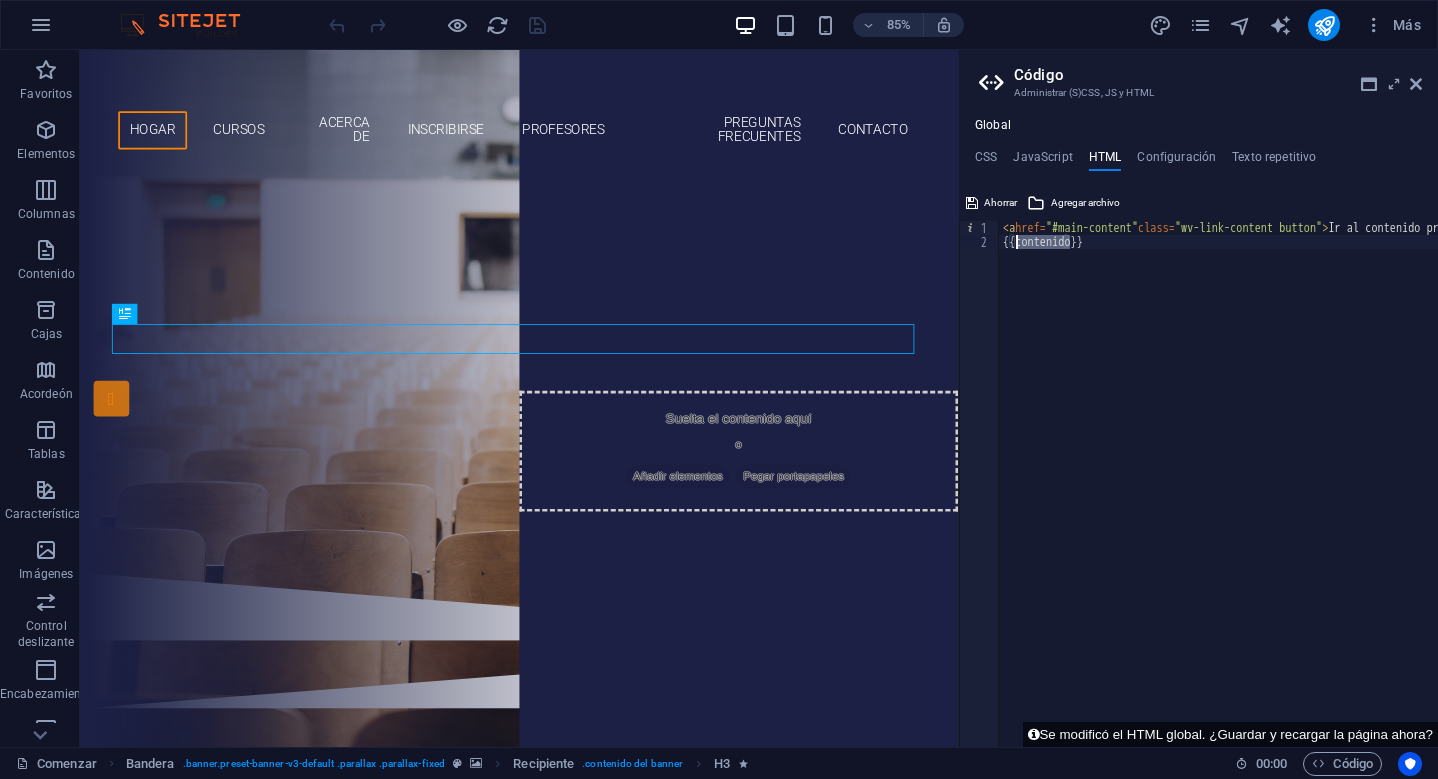 drag, startPoint x: 1073, startPoint y: 245, endPoint x: 1015, endPoint y: 248, distance: 58.077534 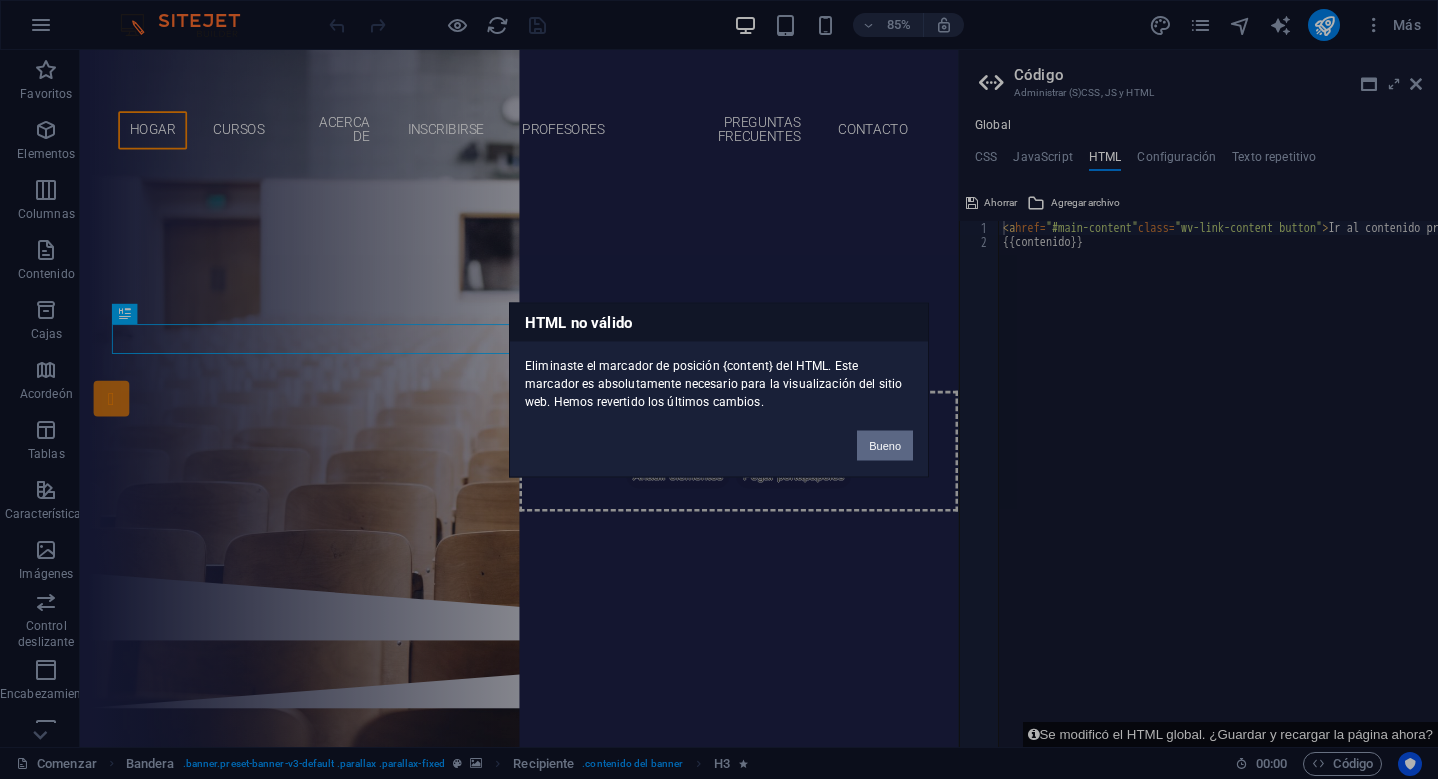click on "Bueno" at bounding box center [885, 445] 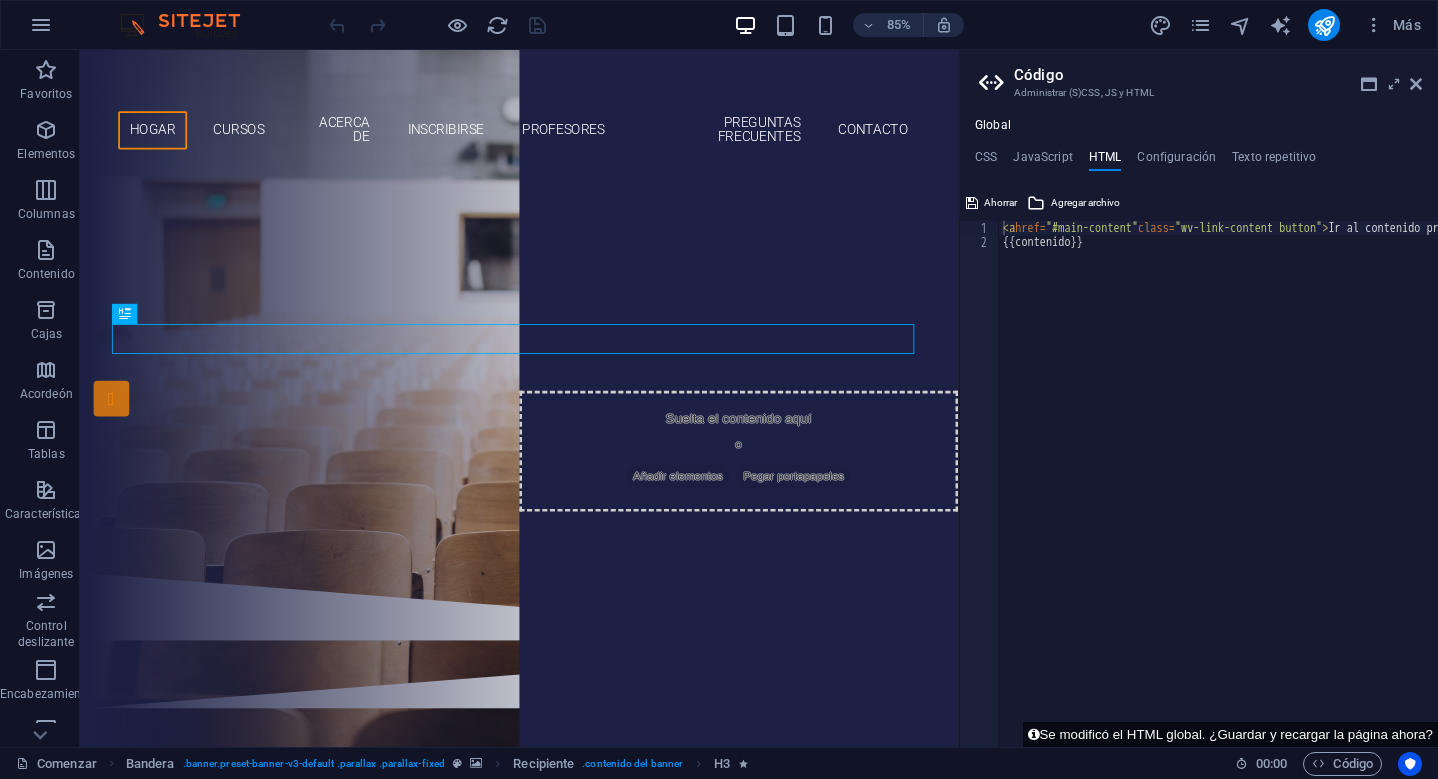 click on "<  a  href  =  "#main-content"  class  =  "wv-link-content button"  >  Ir al contenido principal  </  a  >     {{contenido}}" at bounding box center [1269, 490] 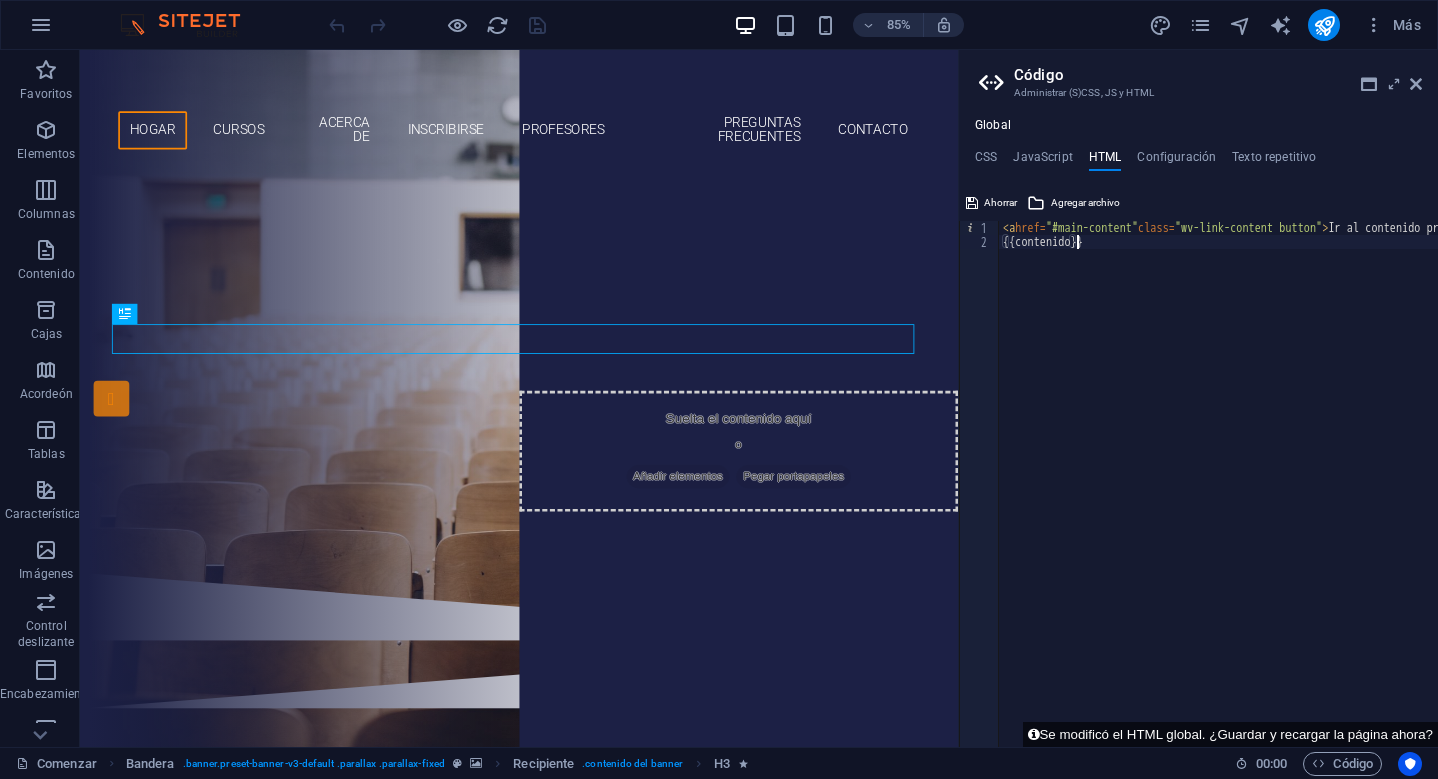 click on "<  a  href  =  "#main-content"  class  =  "wv-link-content button"  >  Ir al contenido principal  </  a  >     {{contenido}}" at bounding box center (1269, 490) 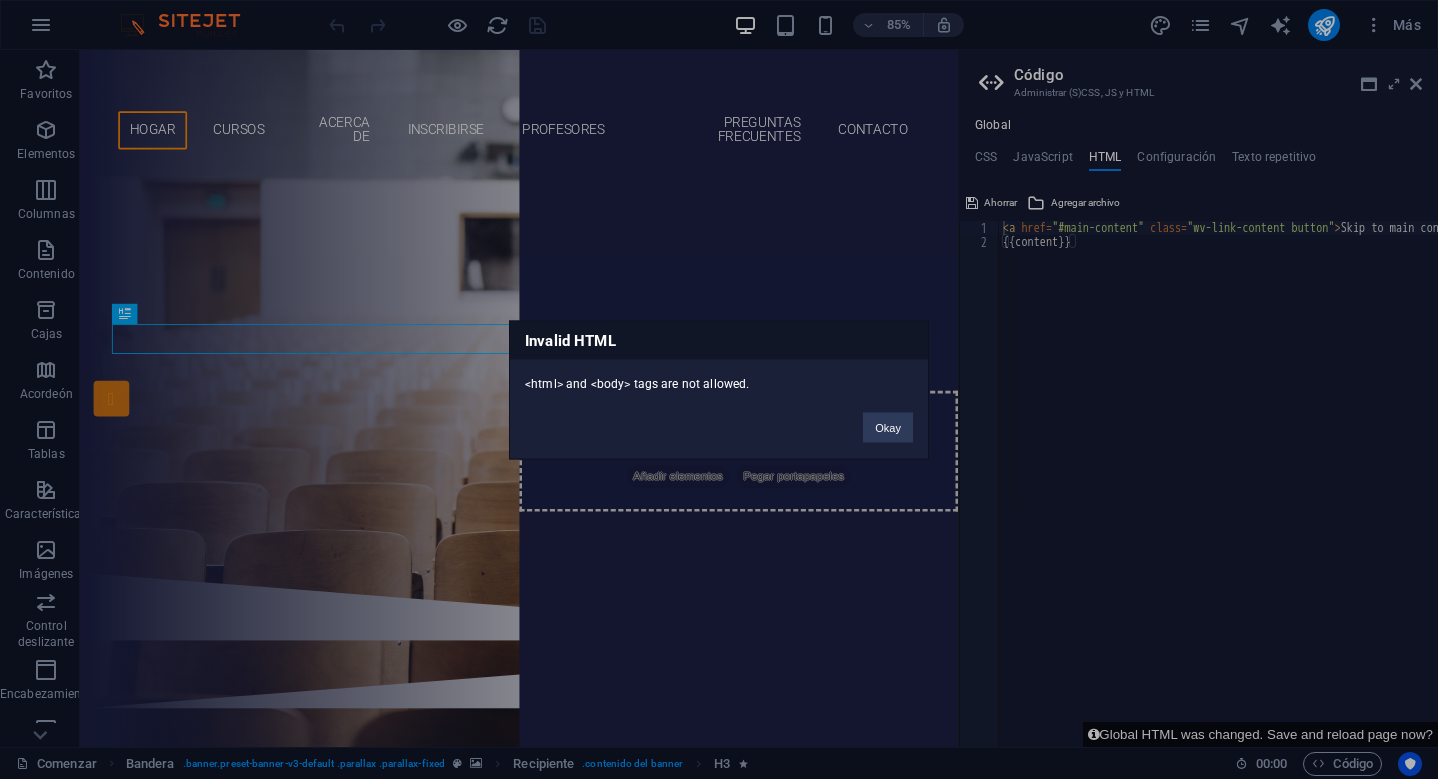 type 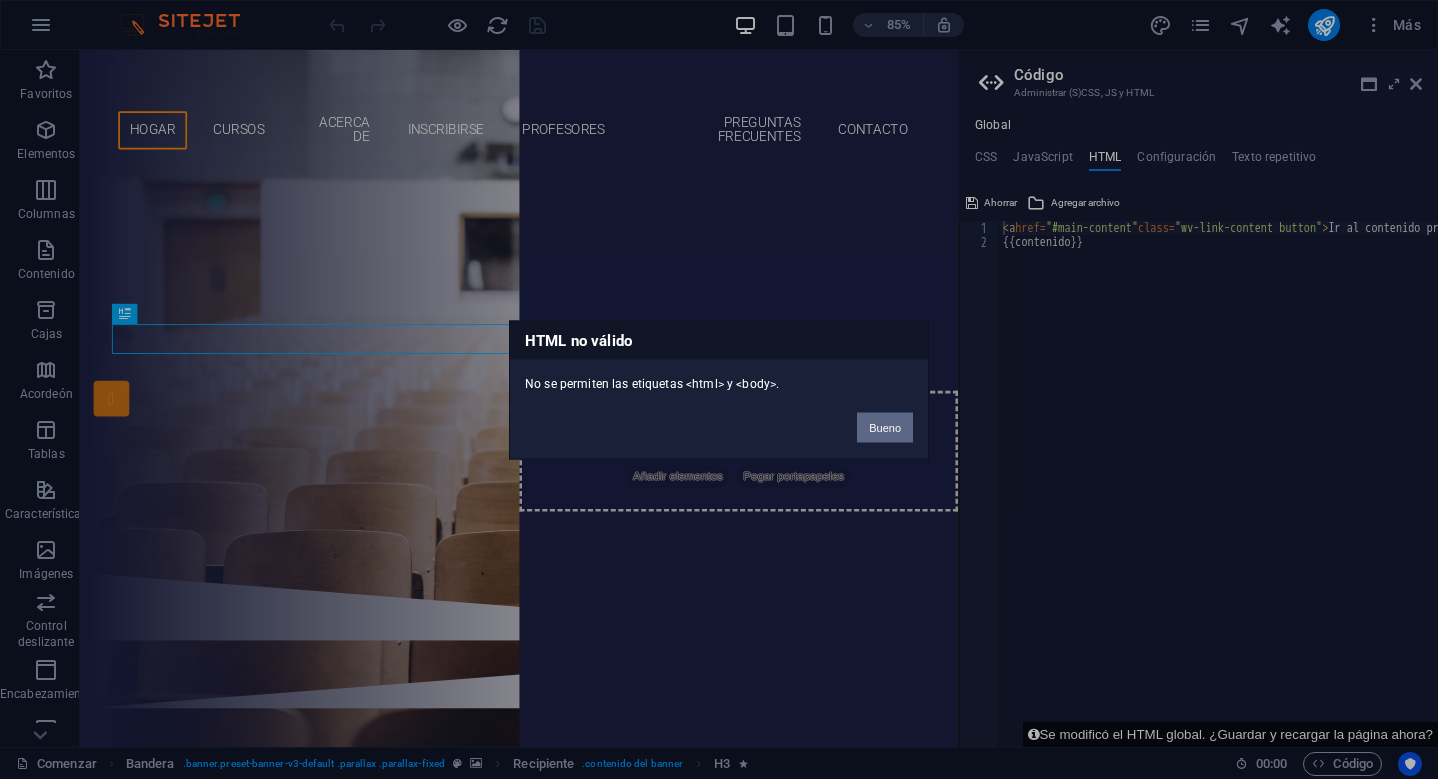 click on "Bueno" at bounding box center [885, 427] 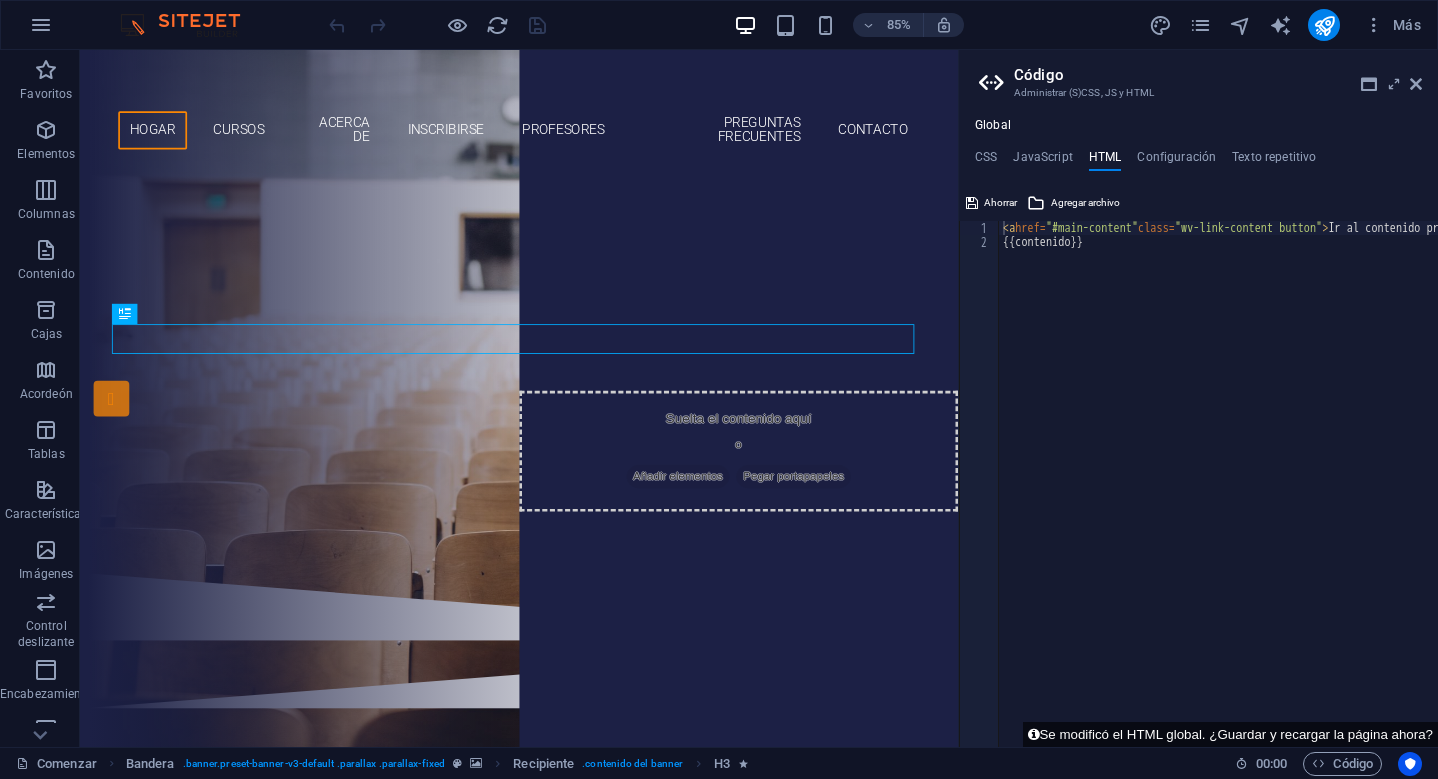 type on "{{content}}" 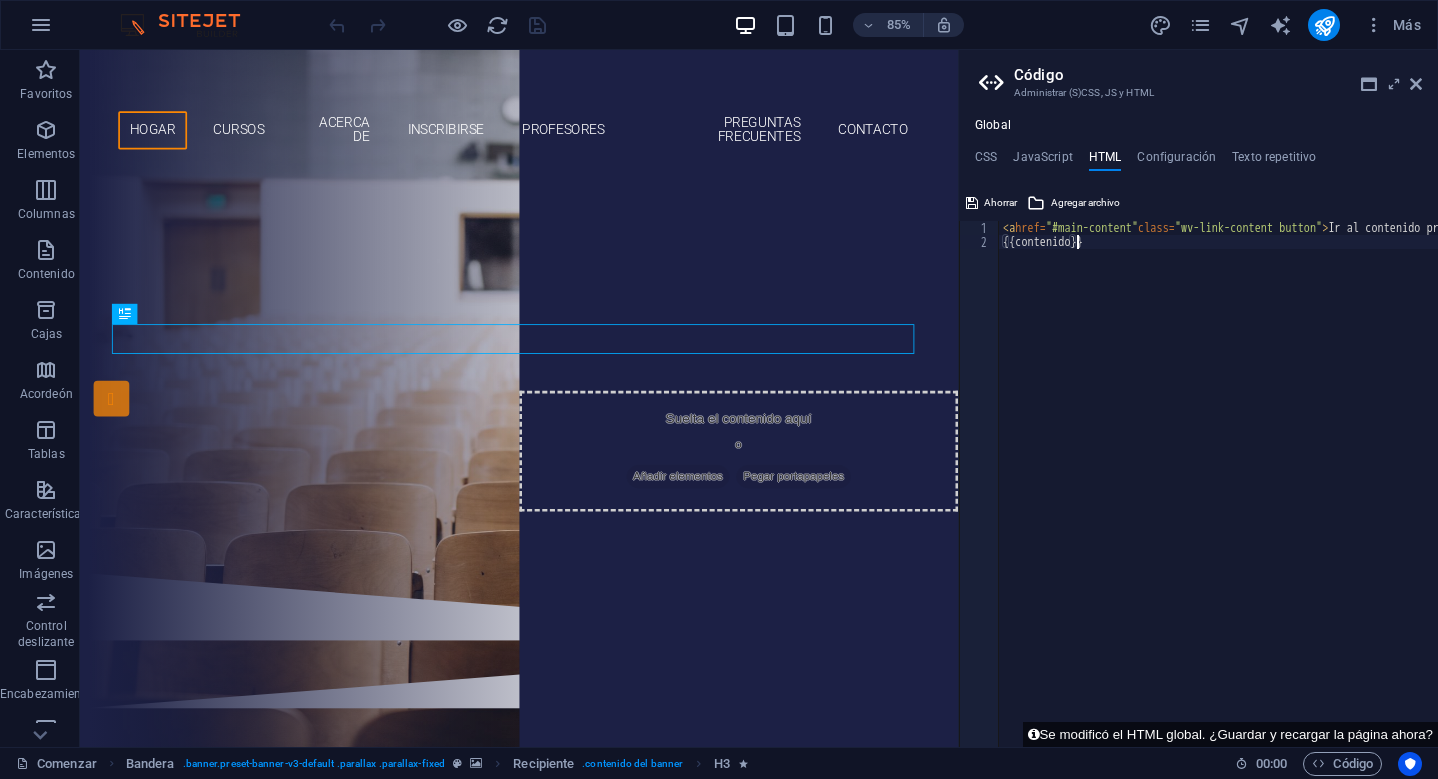 click on "<  a  href  =  "#main-content"  class  =  "wv-link-content button"  >  Ir al contenido principal  </  a  >     {{contenido}}" at bounding box center [1269, 490] 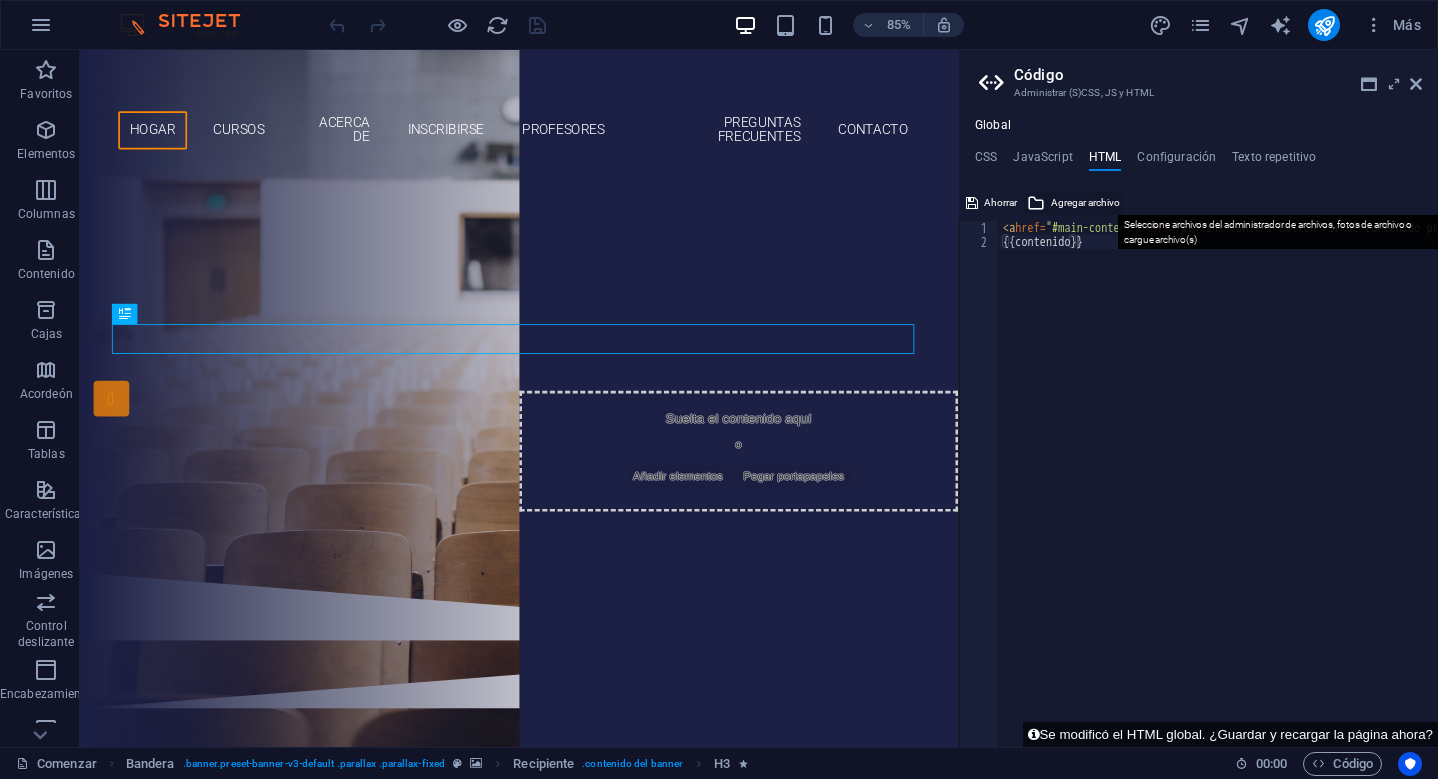 click on "Agregar archivo" at bounding box center [1085, 202] 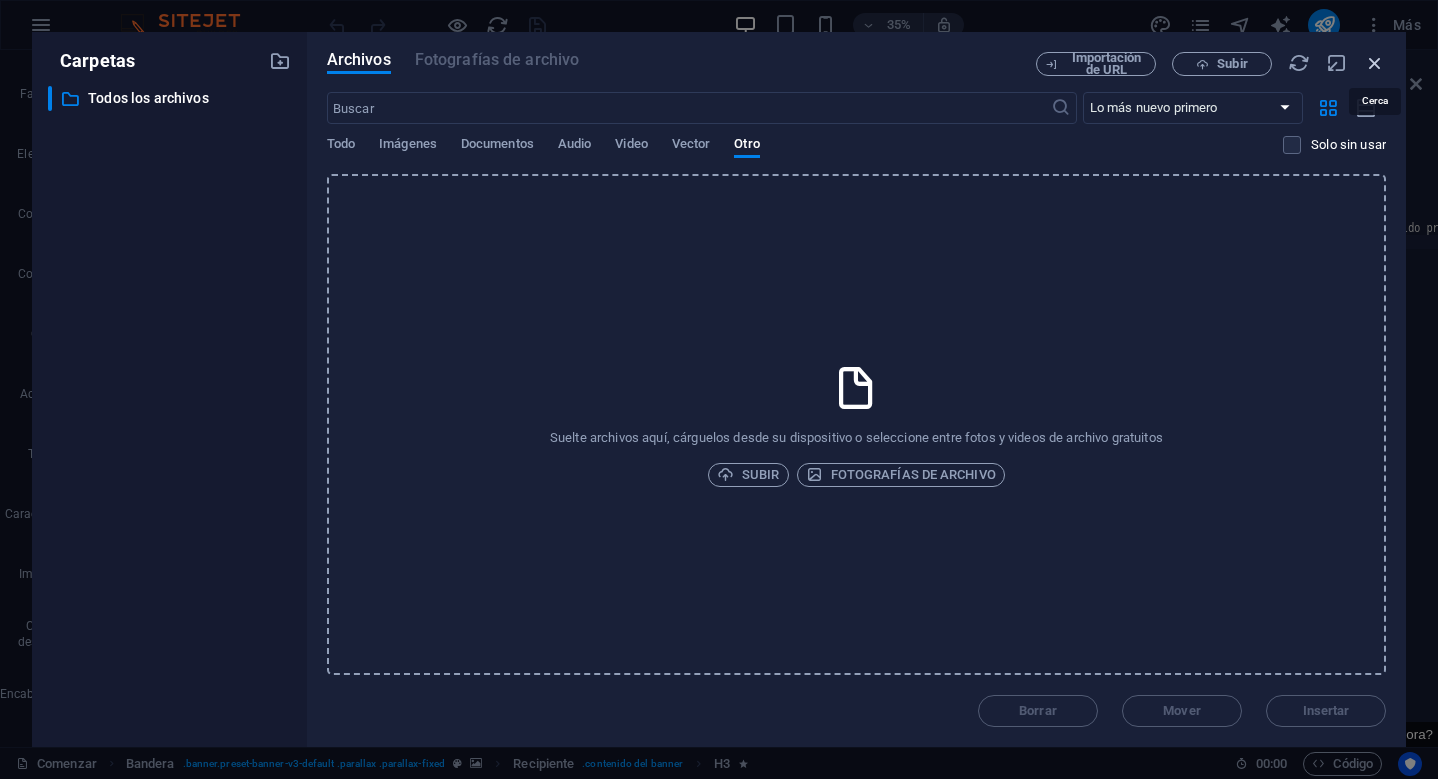 click at bounding box center [1375, 63] 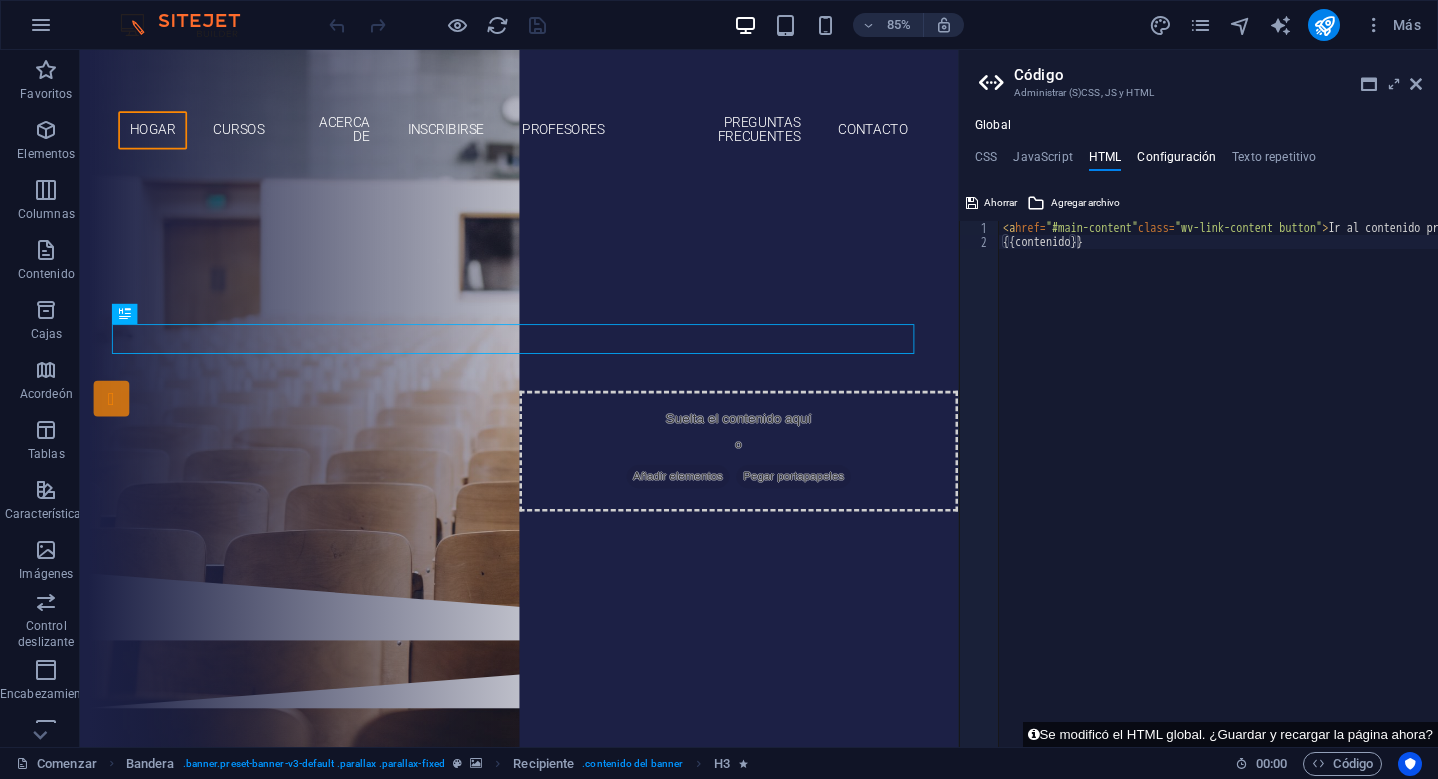 click on "Configuración" at bounding box center [1176, 157] 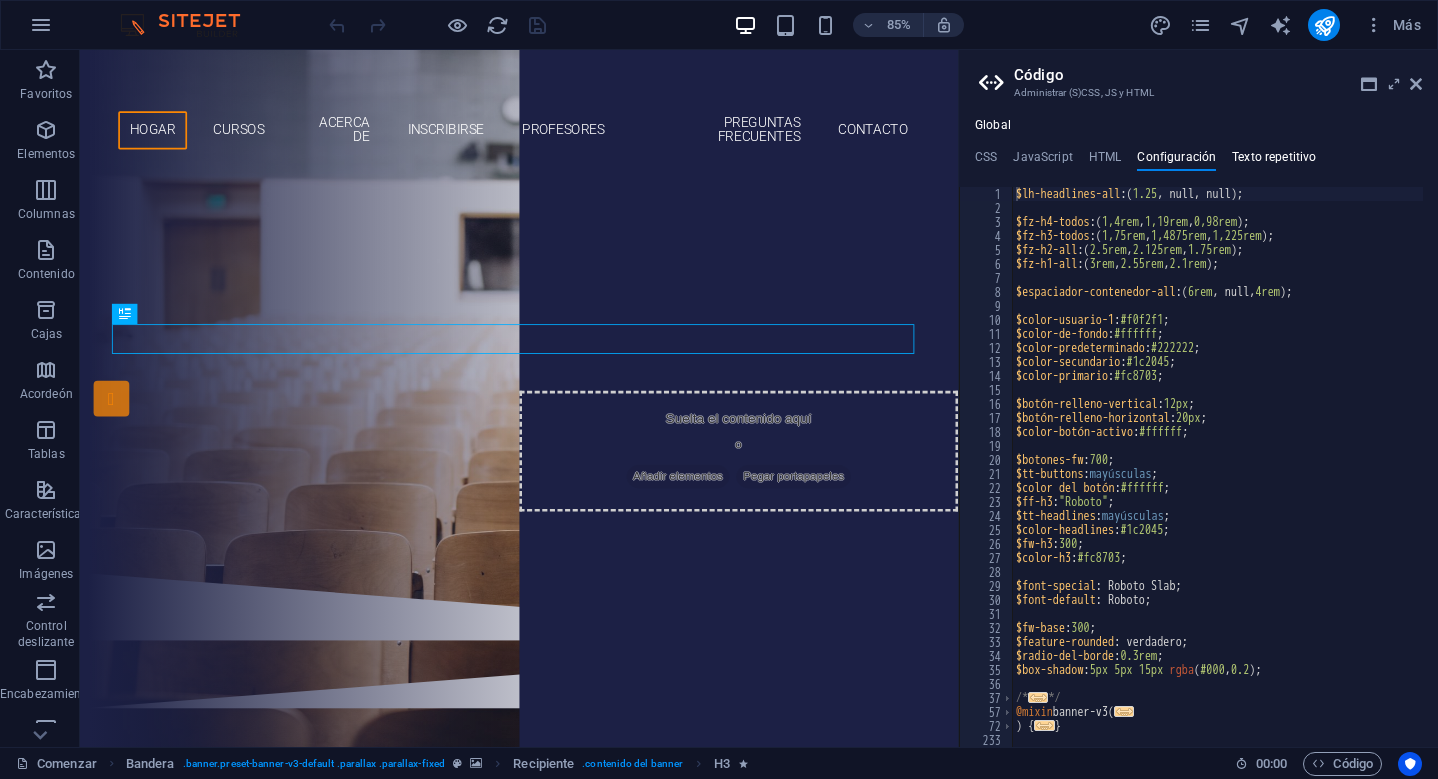 click on "Texto repetitivo" at bounding box center (1274, 157) 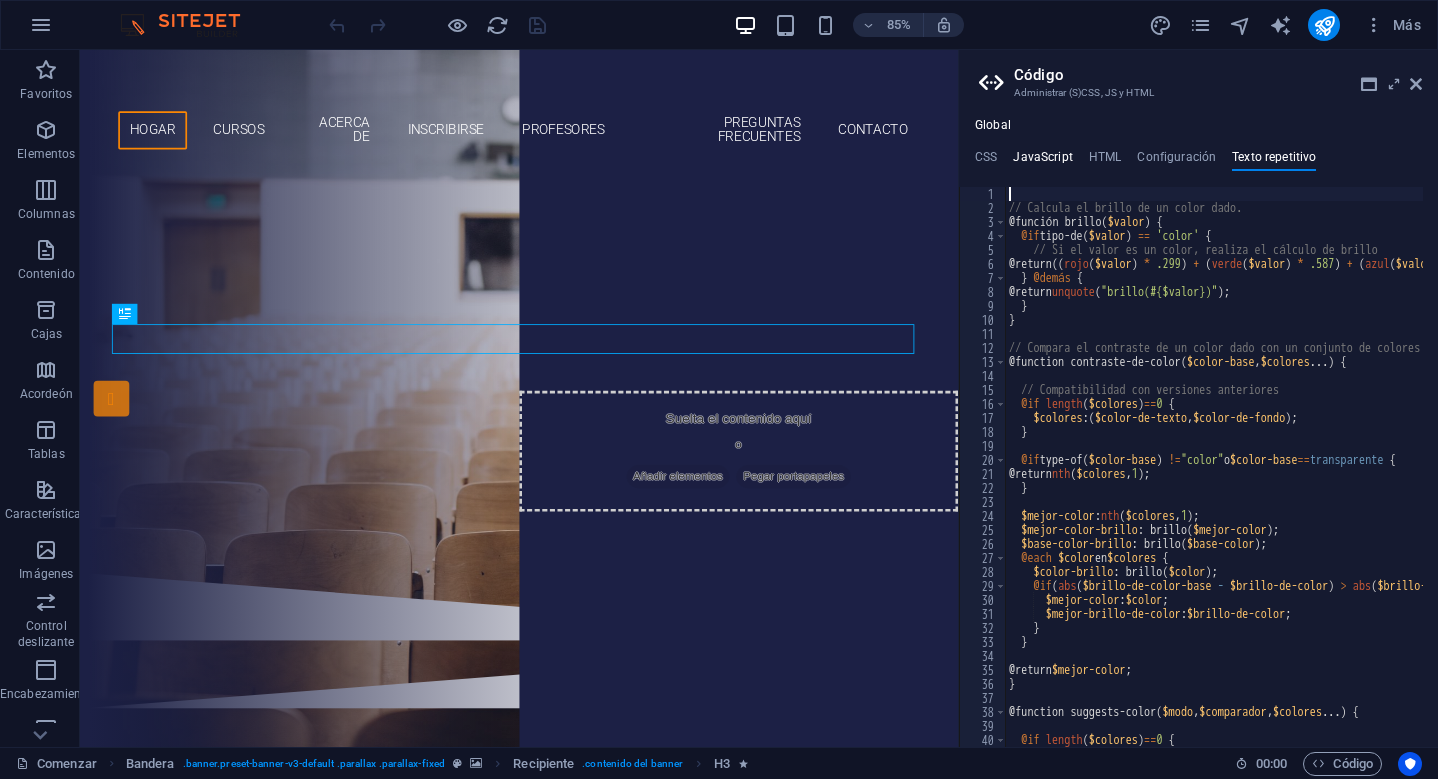 click on "JavaScript" at bounding box center [1042, 157] 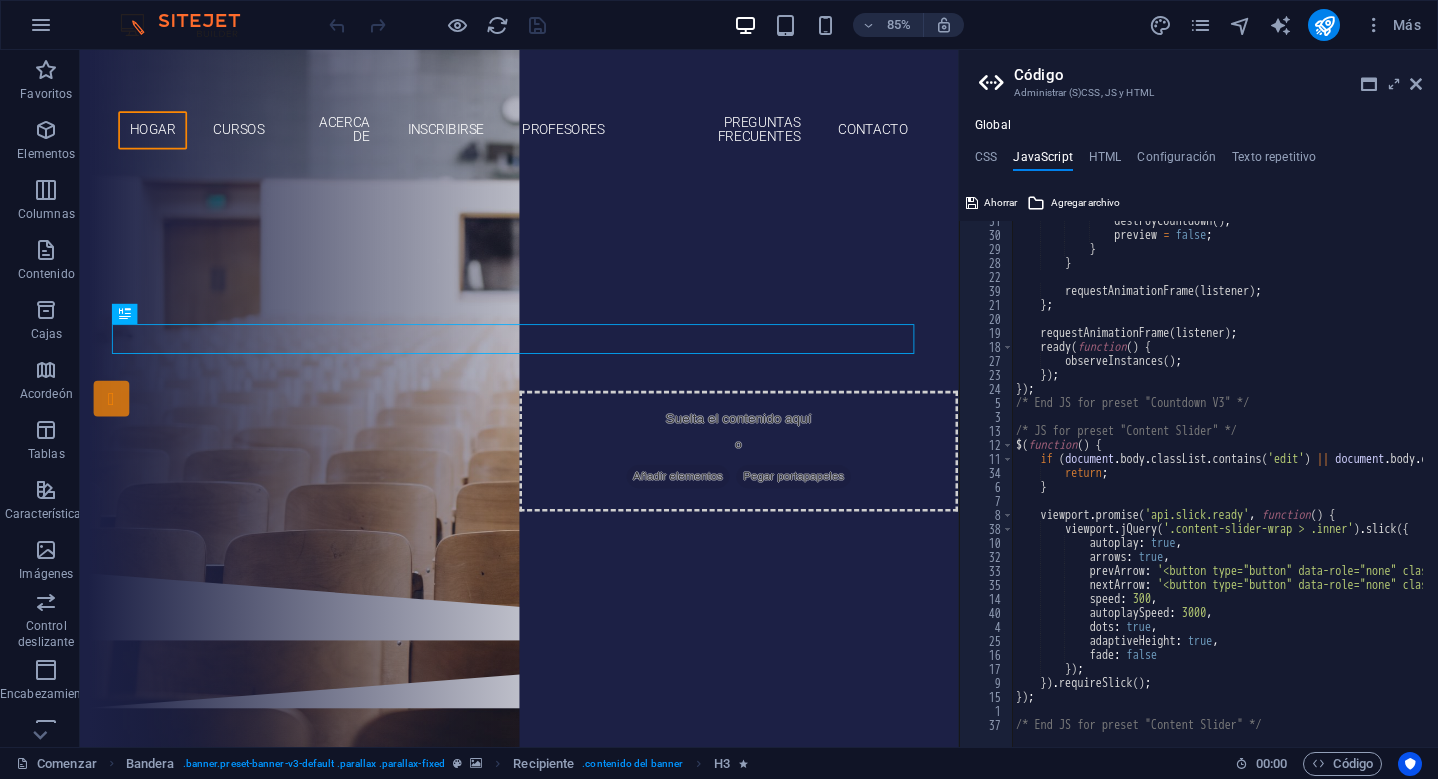 scroll, scrollTop: 6783, scrollLeft: 0, axis: vertical 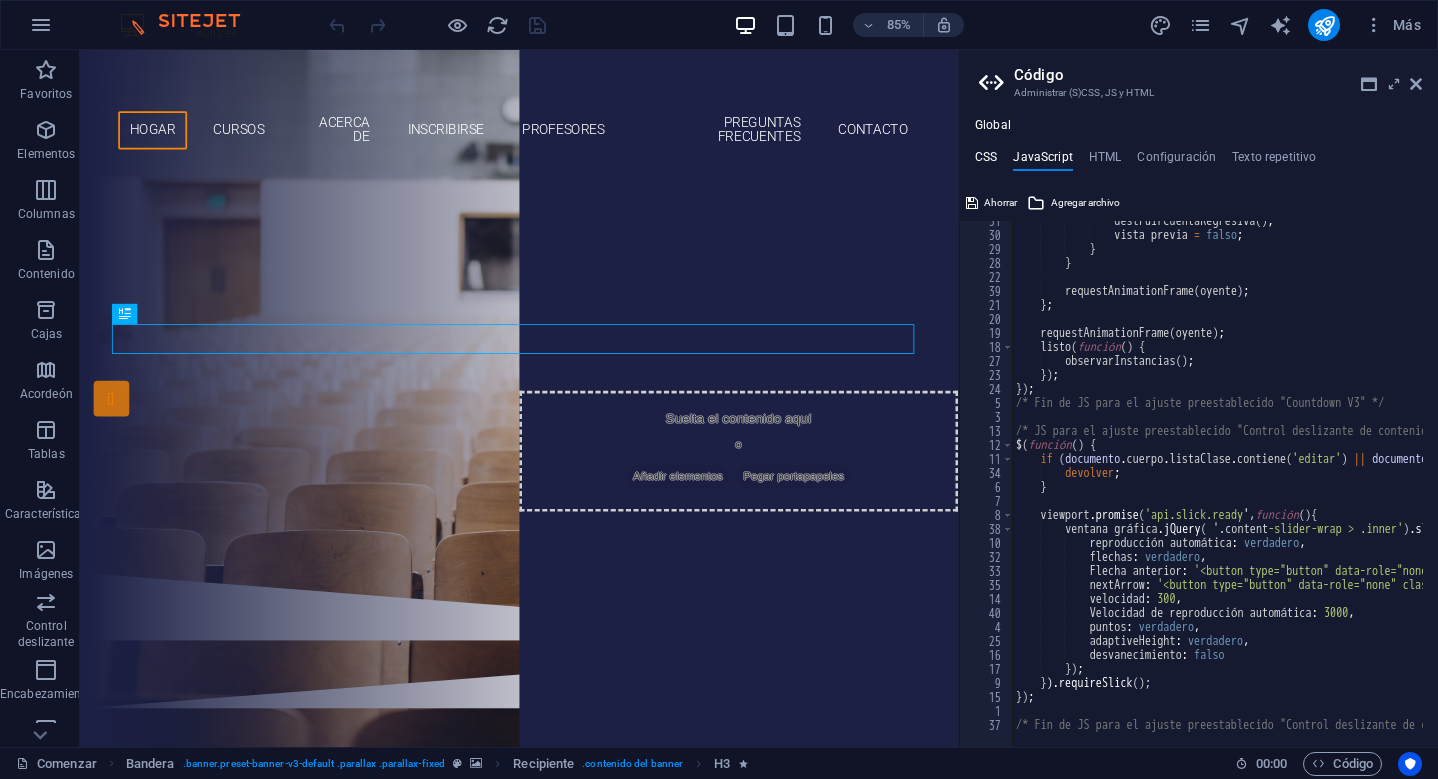 click on "CSS" at bounding box center (986, 157) 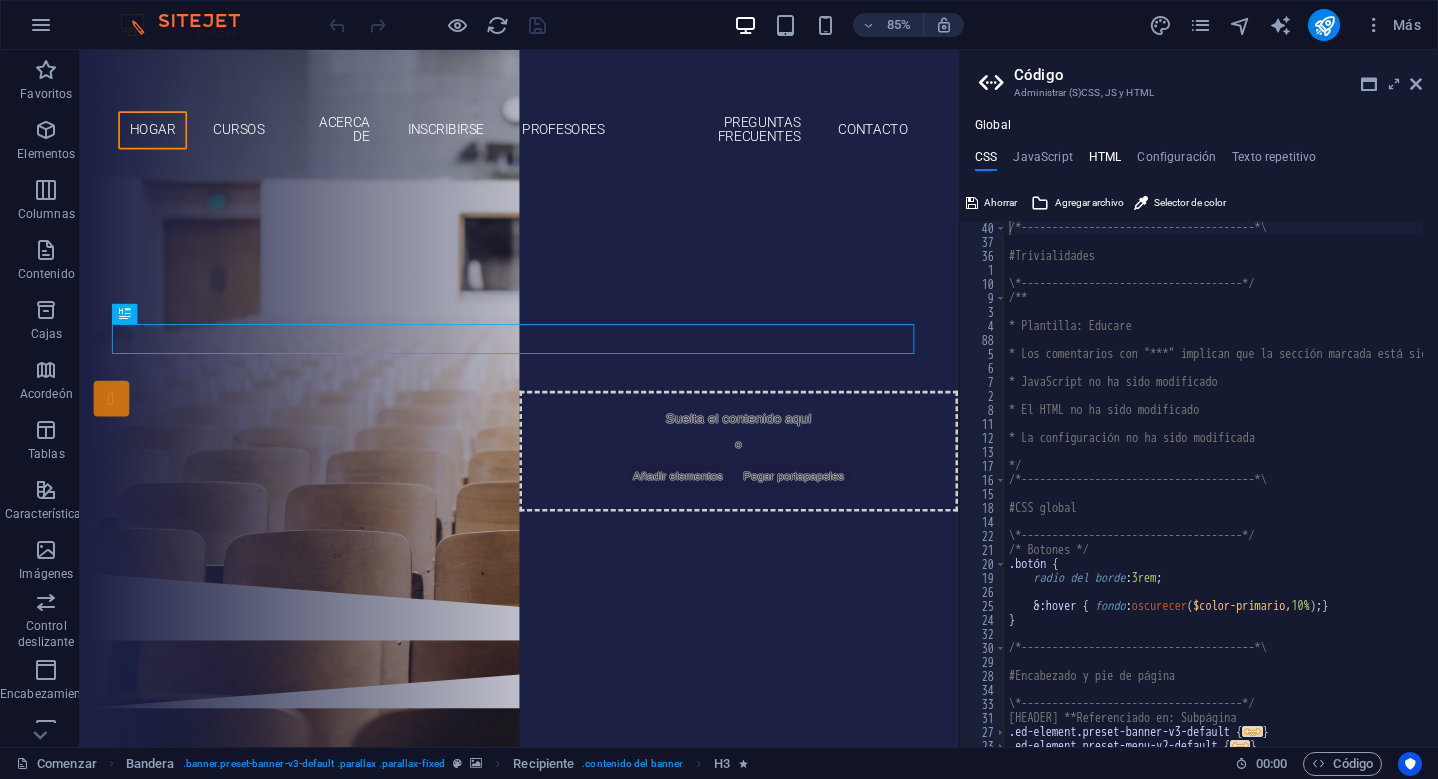 click on "HTML" at bounding box center [1105, 157] 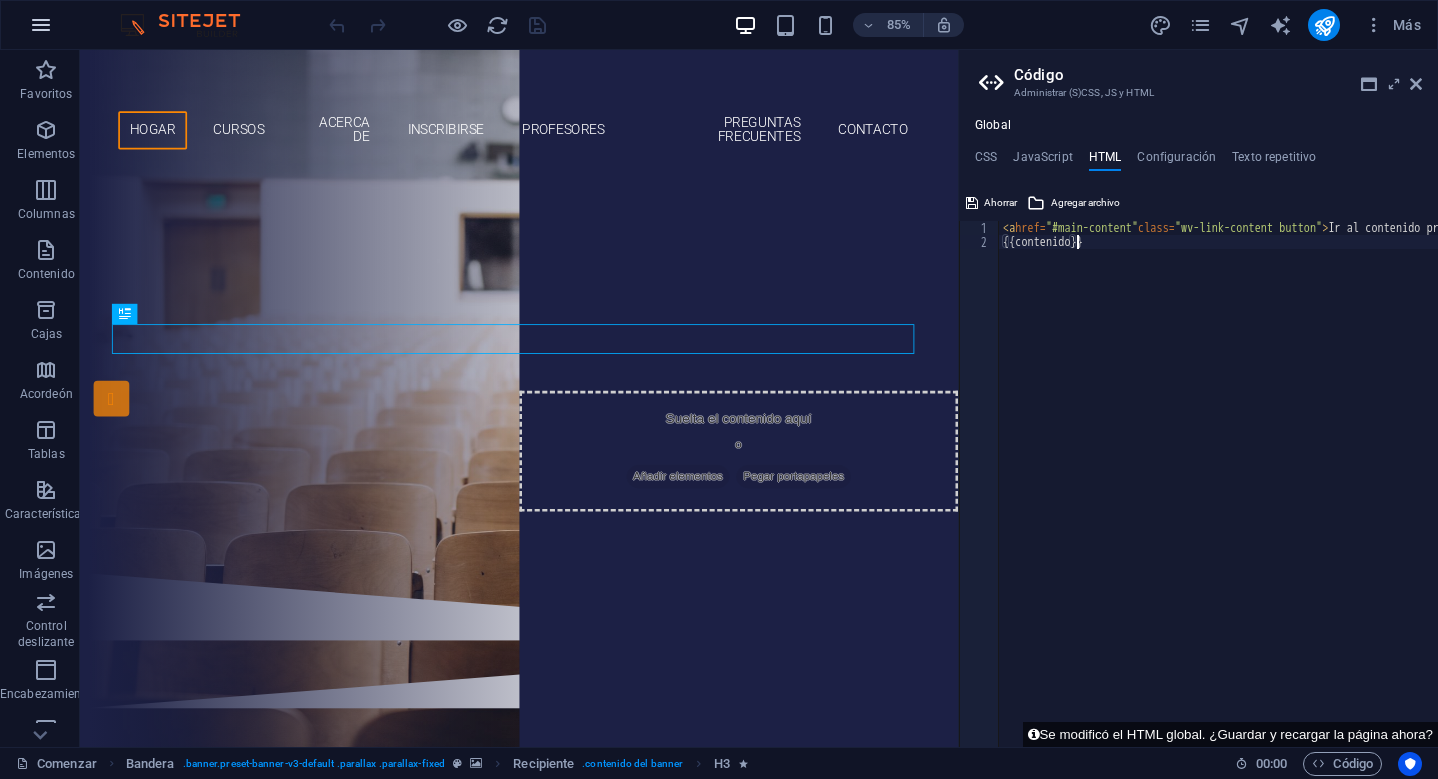 click at bounding box center (41, 25) 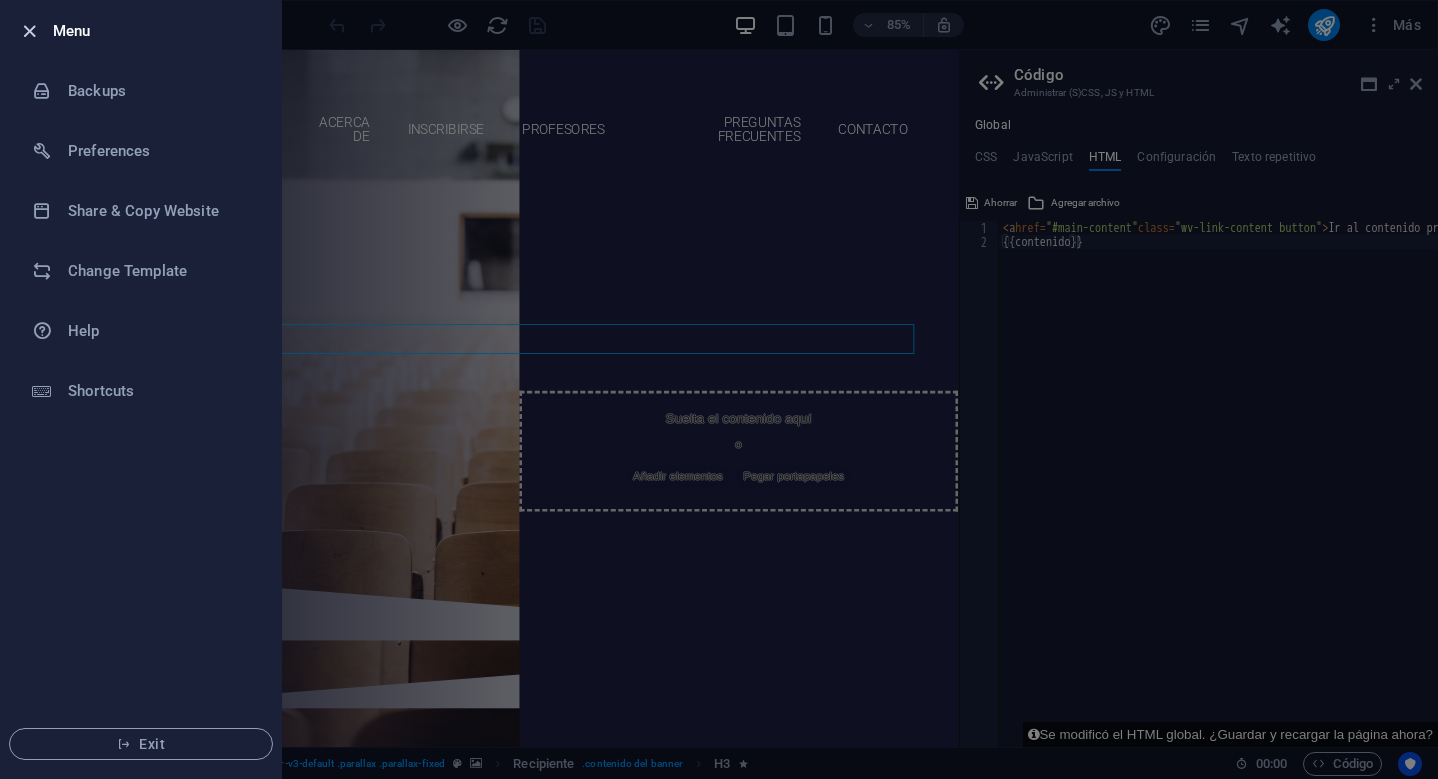 click at bounding box center [29, 31] 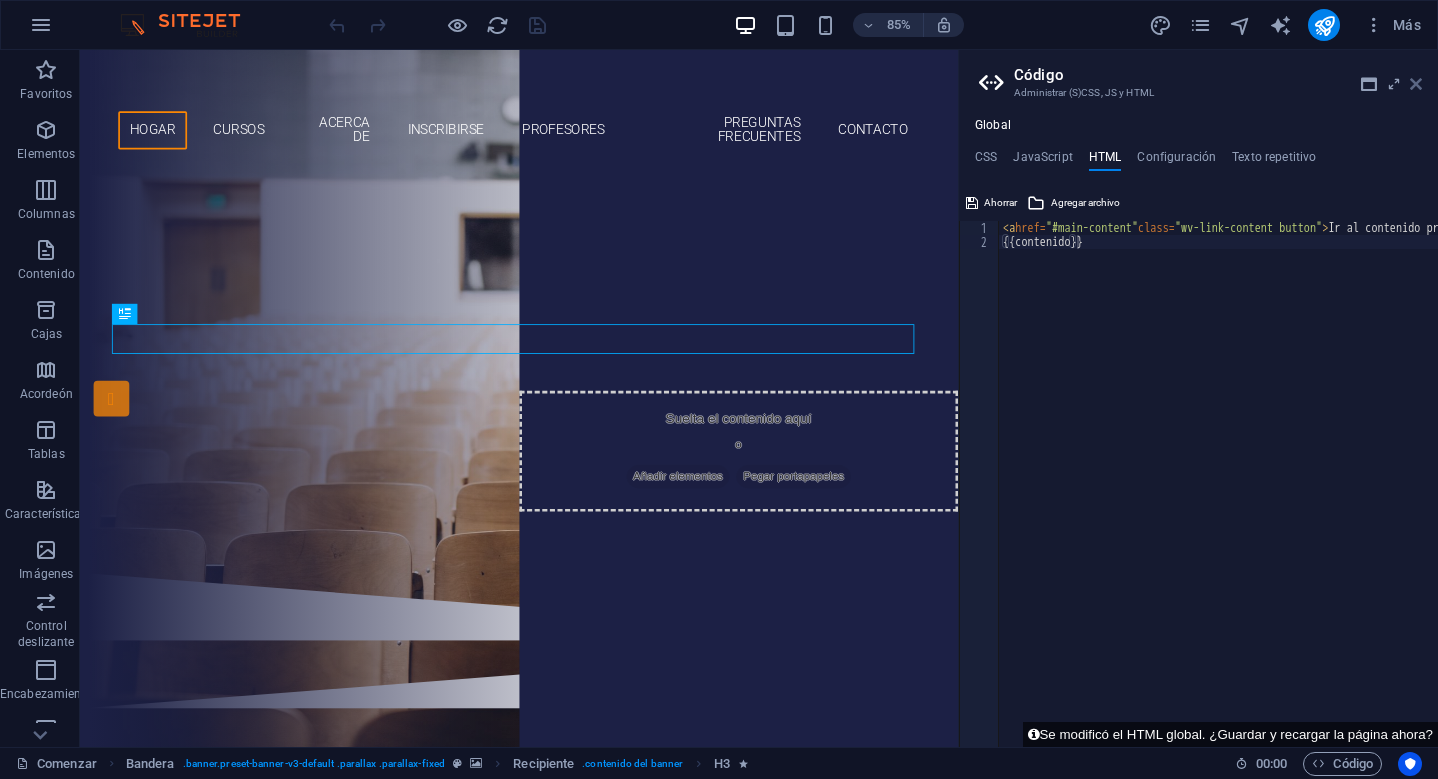 click at bounding box center (1416, 84) 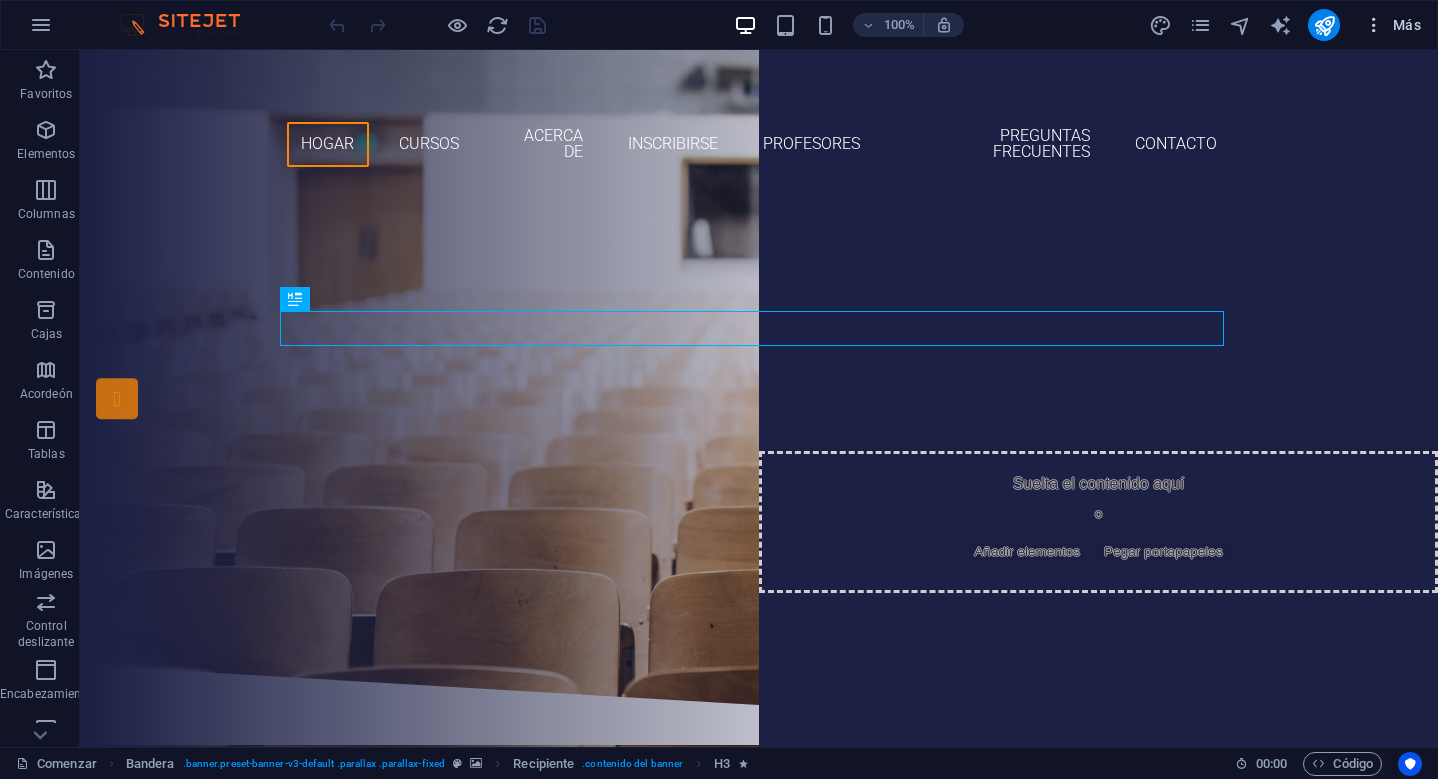 click on "Más" at bounding box center [1392, 25] 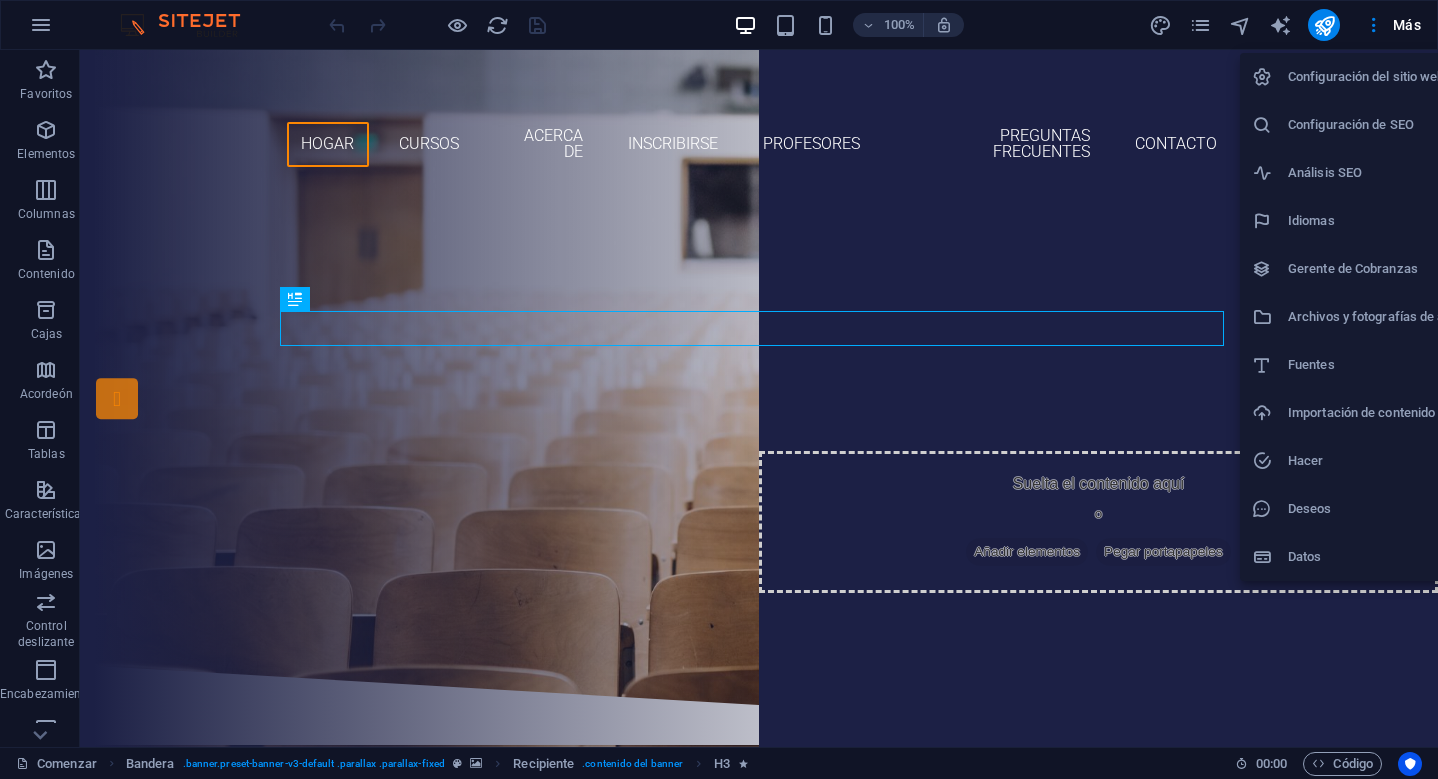 click on "Archivos y fotografías de archivo" at bounding box center [1384, 316] 